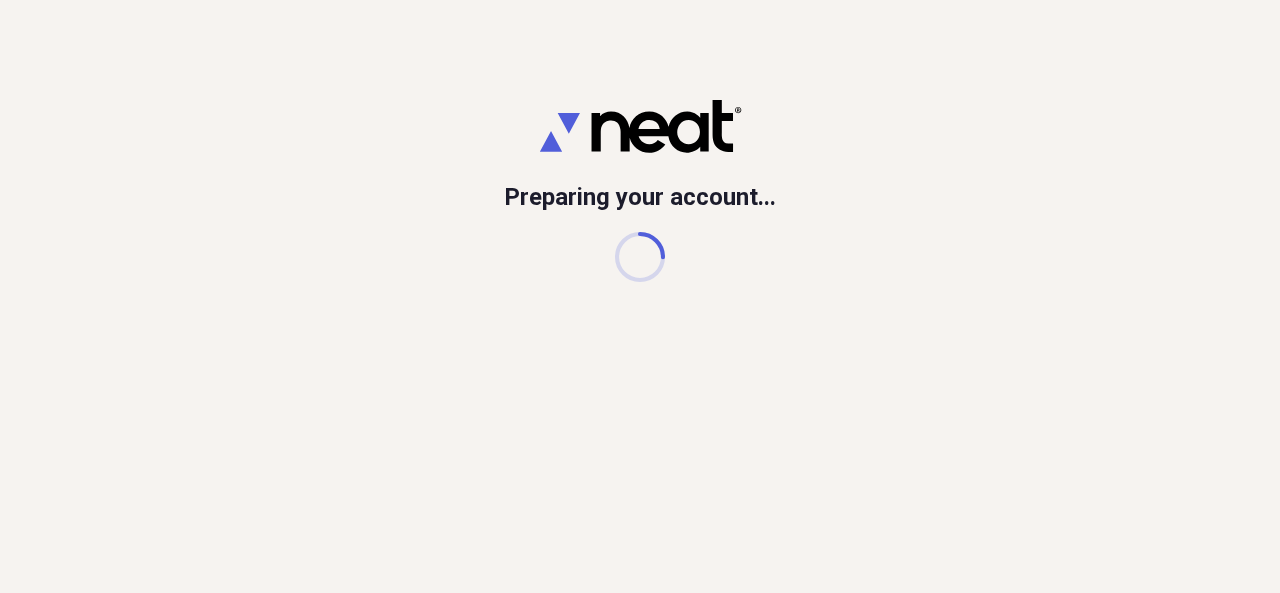 scroll, scrollTop: 0, scrollLeft: 0, axis: both 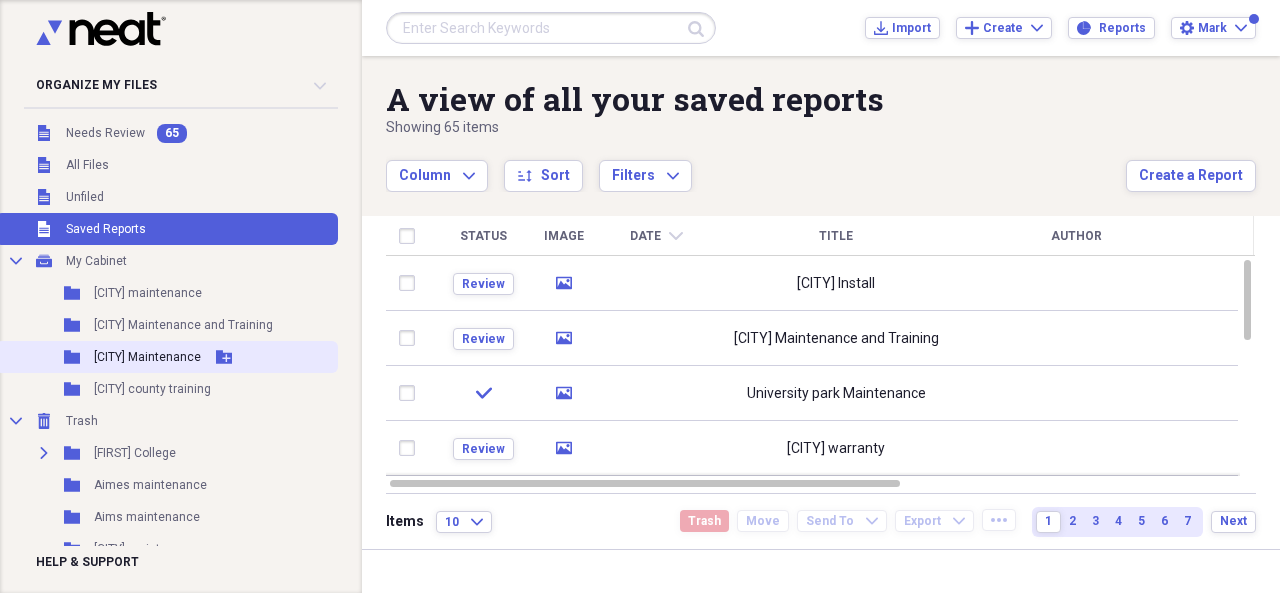click on "[CITY] Maintenance" at bounding box center (147, 357) 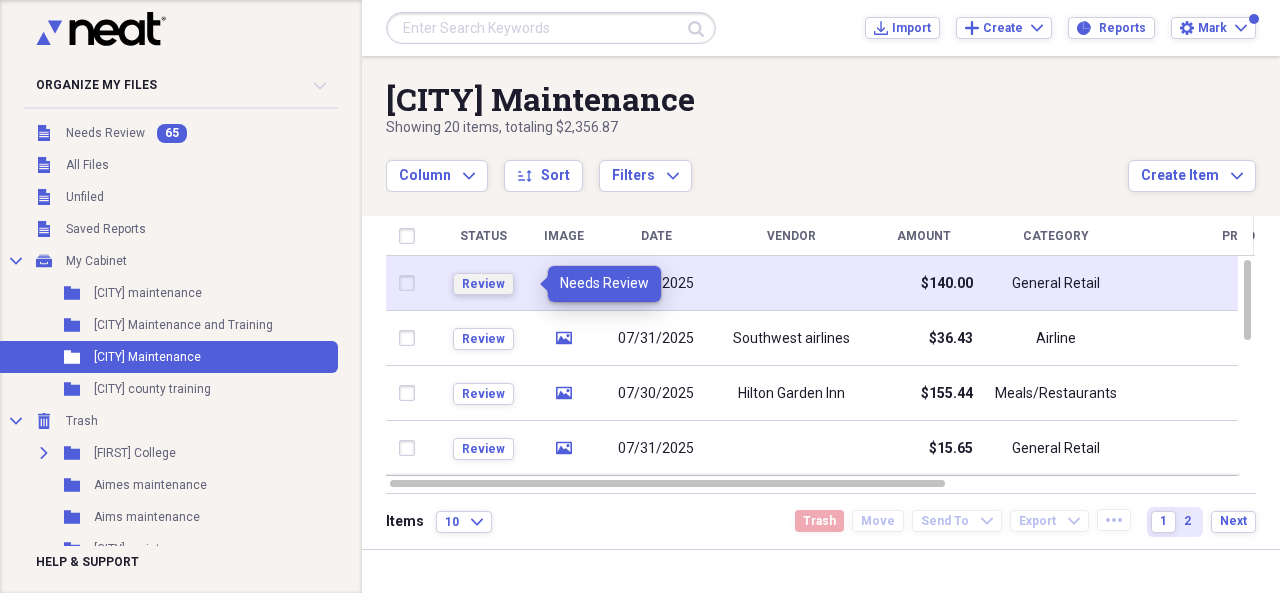 click on "Review" at bounding box center (483, 284) 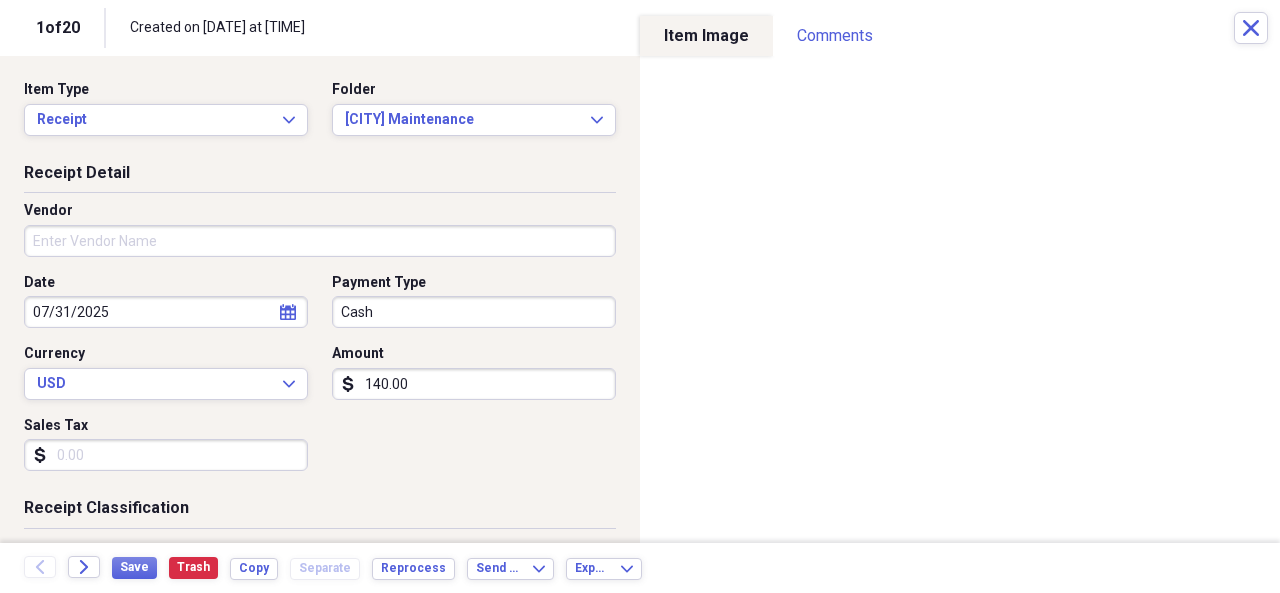 click on "Vendor" at bounding box center [320, 241] 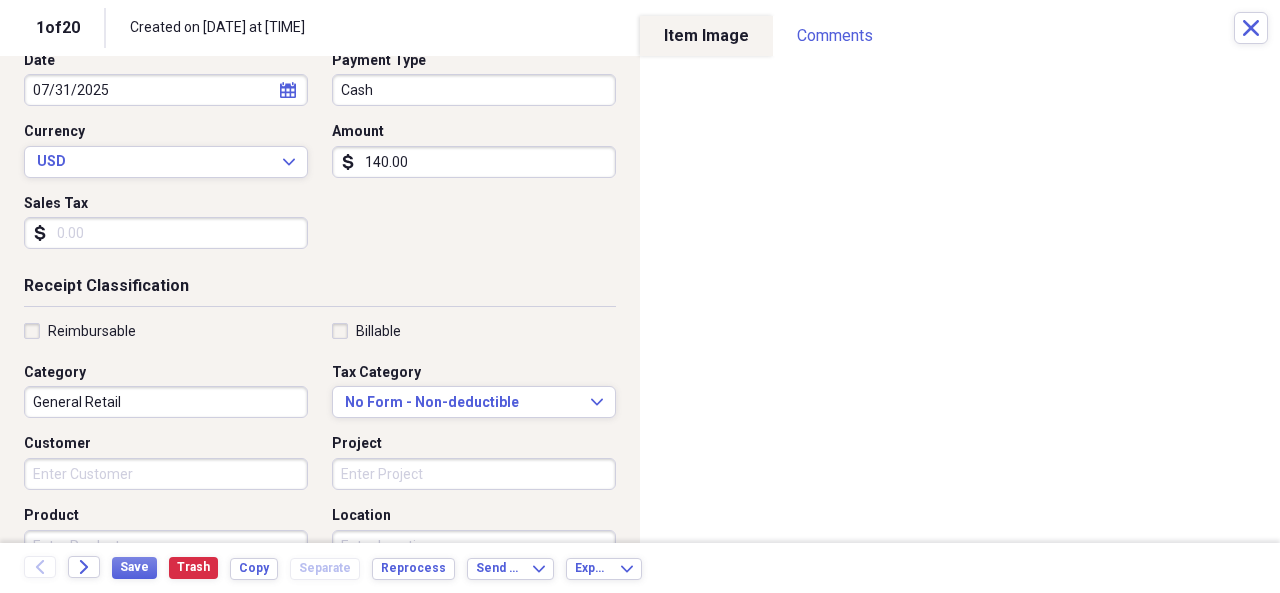 scroll, scrollTop: 240, scrollLeft: 0, axis: vertical 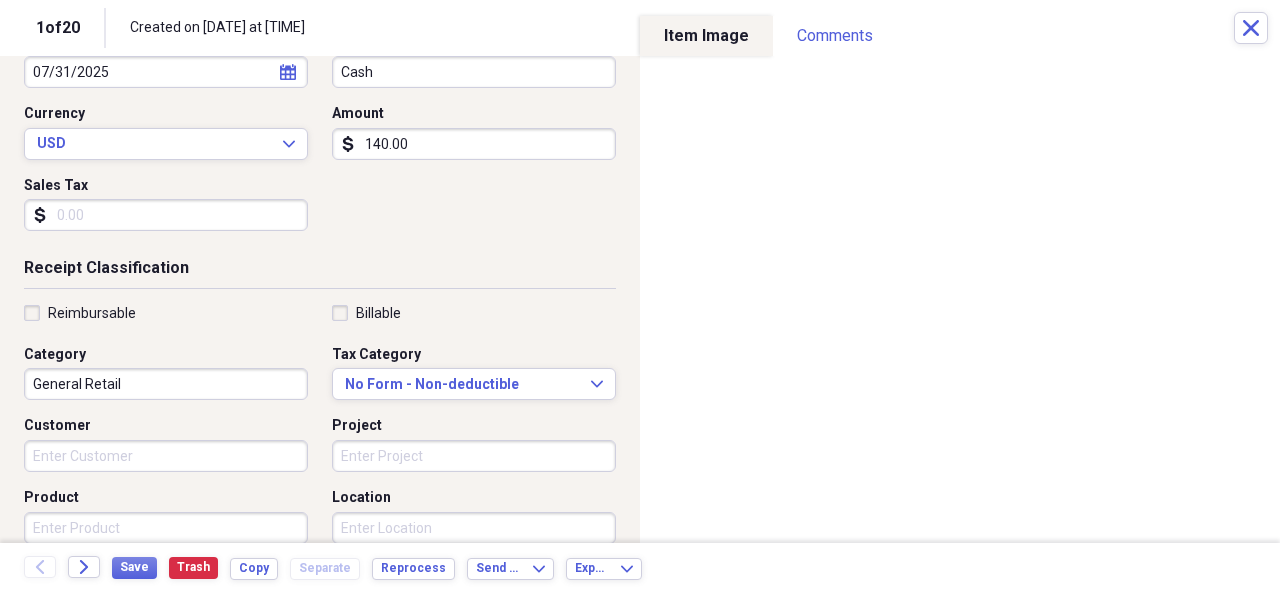 type on "[CITY] parking" 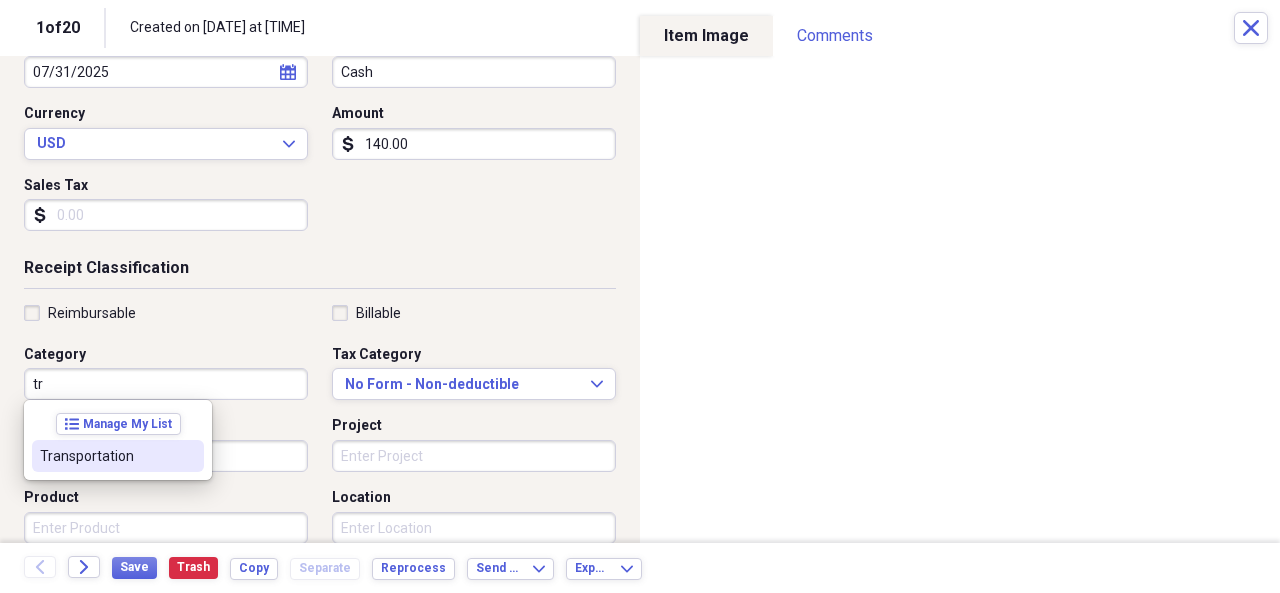 click on "Transportation" at bounding box center [118, 456] 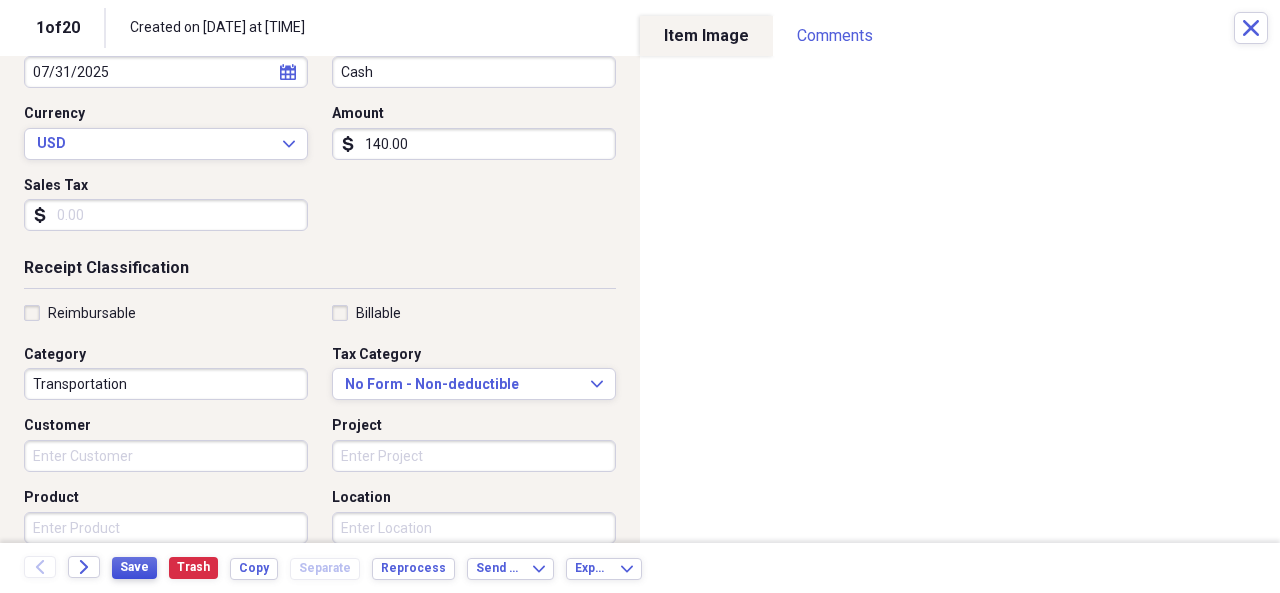 click on "Save" at bounding box center [134, 567] 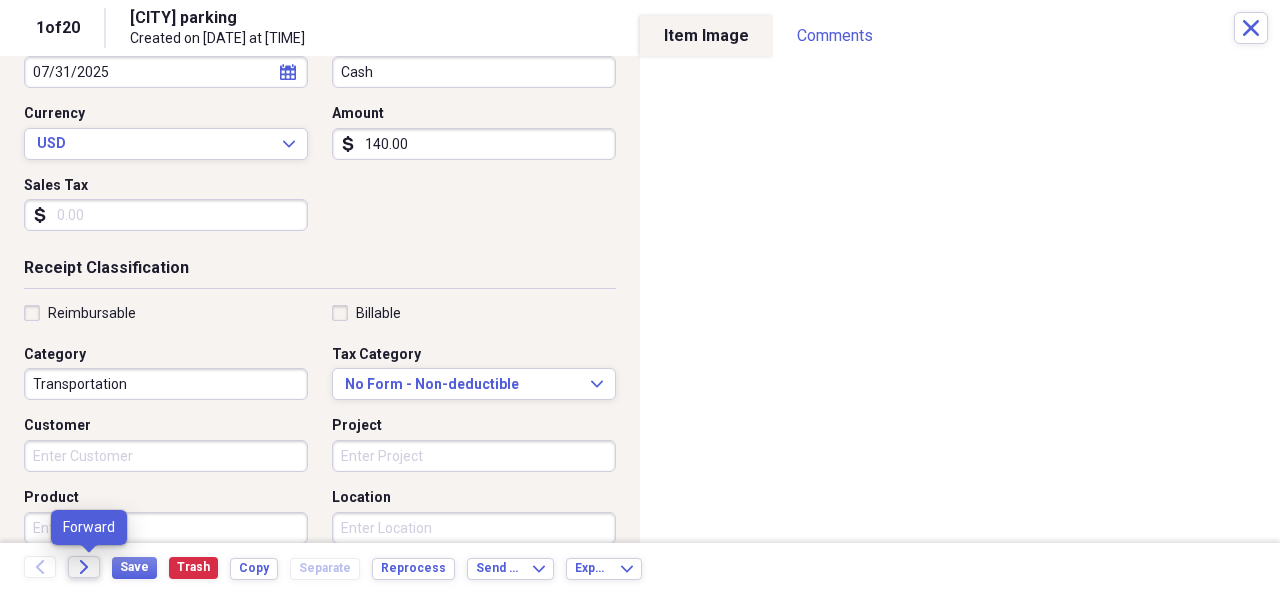 click on "Forward" 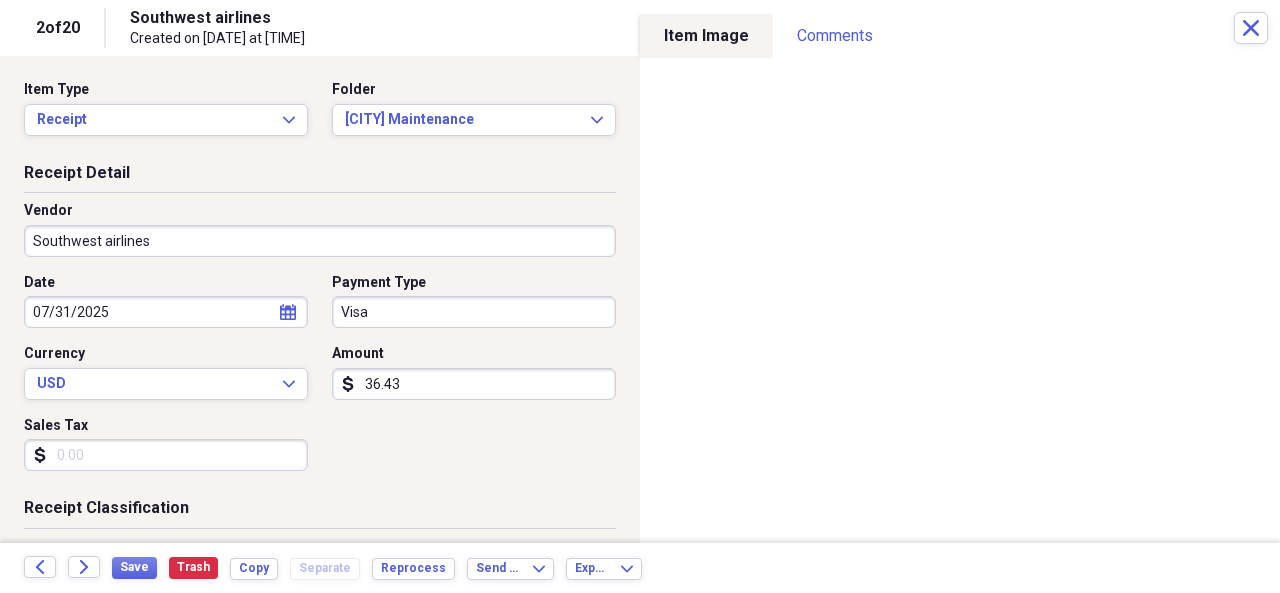 click on "Southwest airlines" at bounding box center [320, 241] 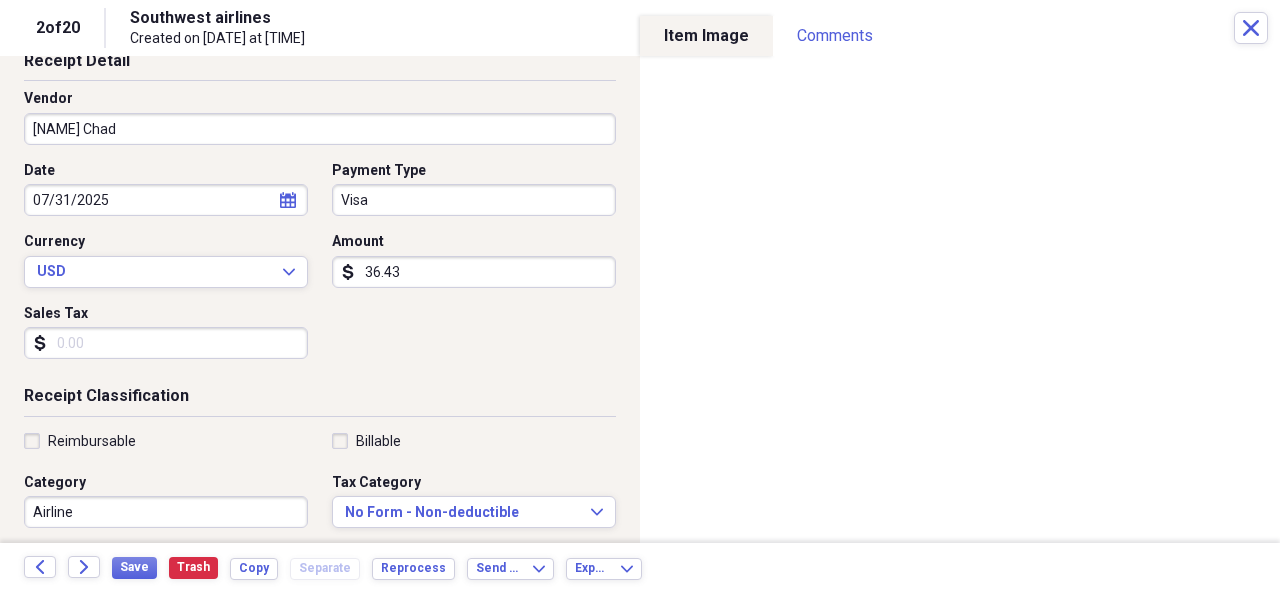 scroll, scrollTop: 160, scrollLeft: 0, axis: vertical 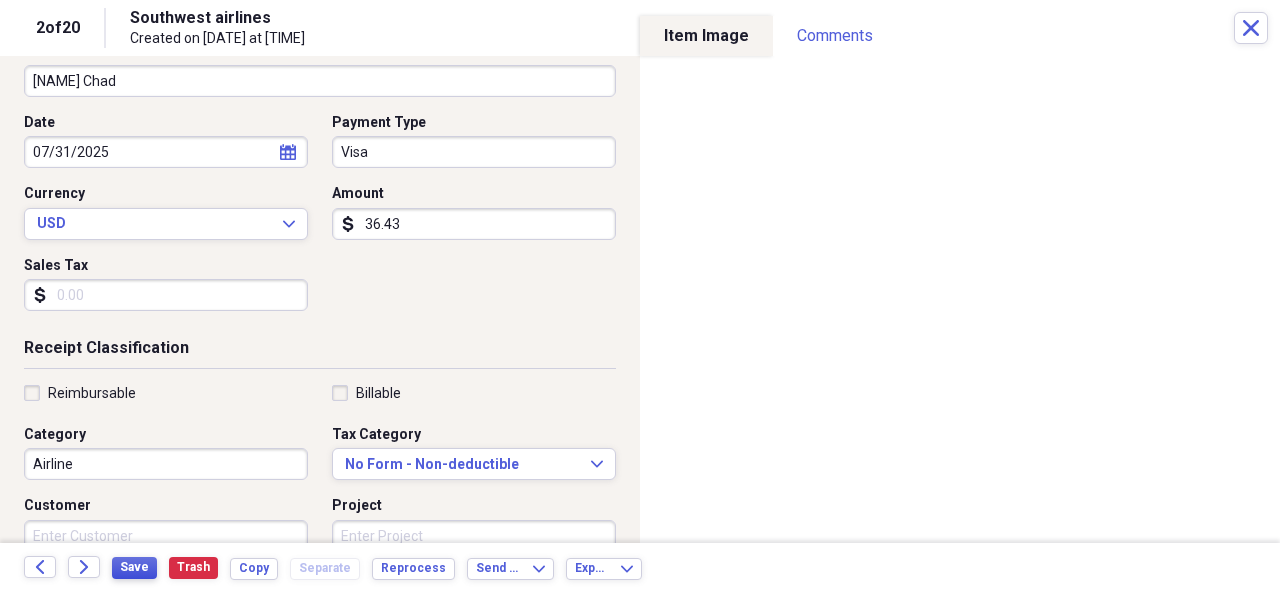 type on "[NAME] Chad" 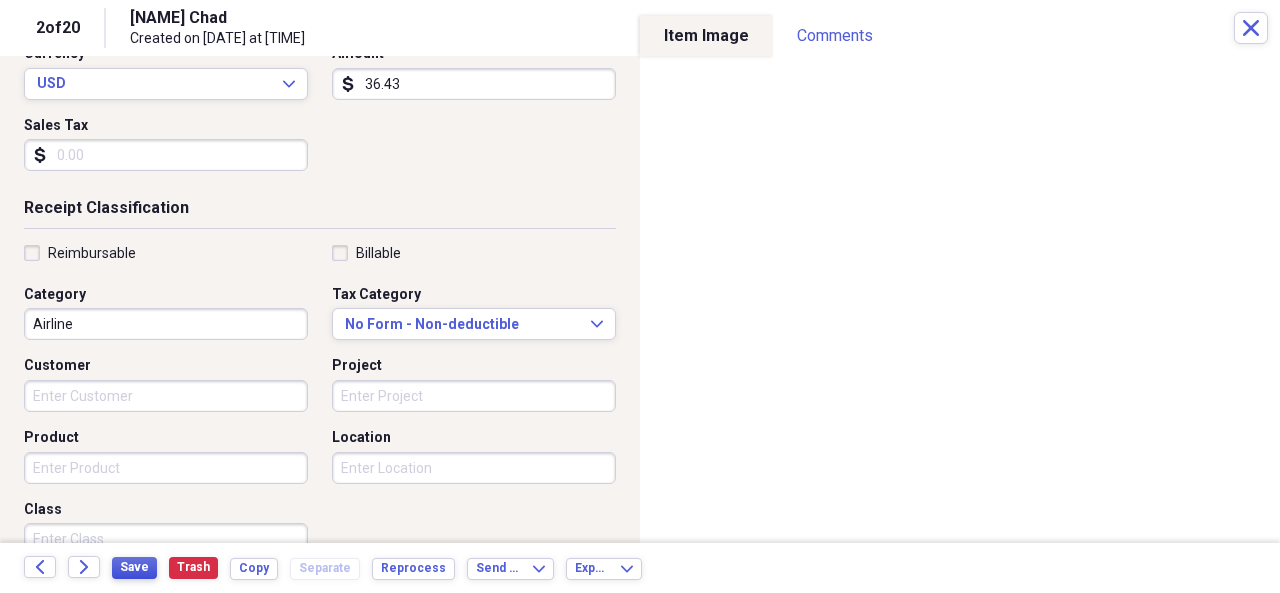 scroll, scrollTop: 360, scrollLeft: 0, axis: vertical 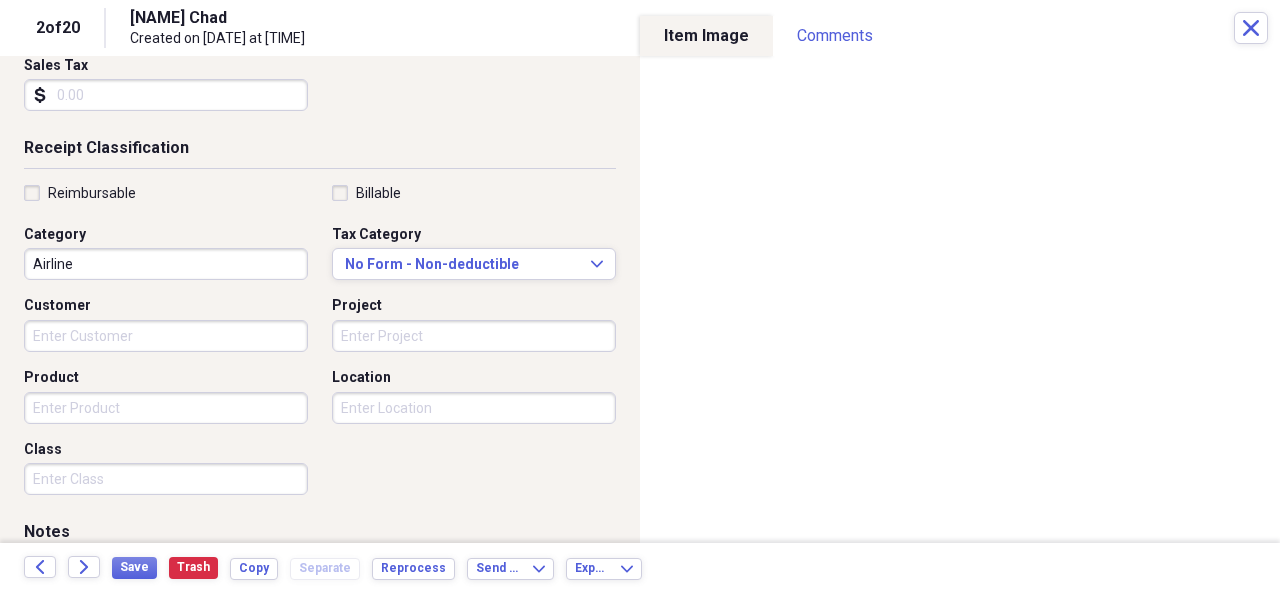 click on "Airline" at bounding box center (166, 264) 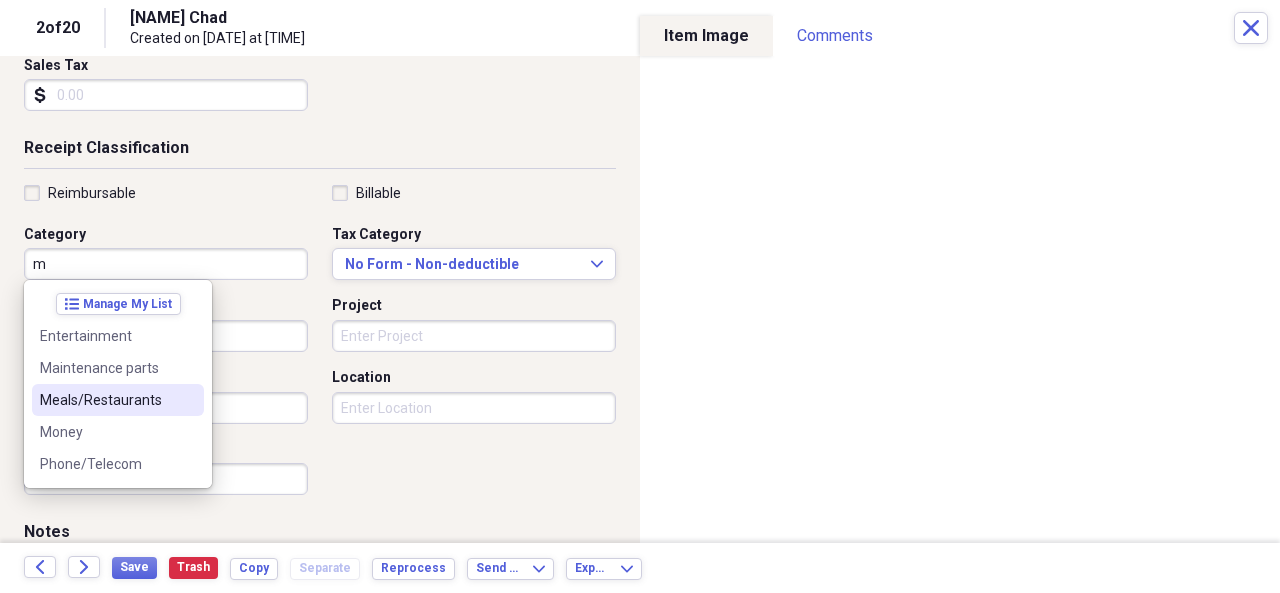 click on "Meals/Restaurants" at bounding box center (106, 400) 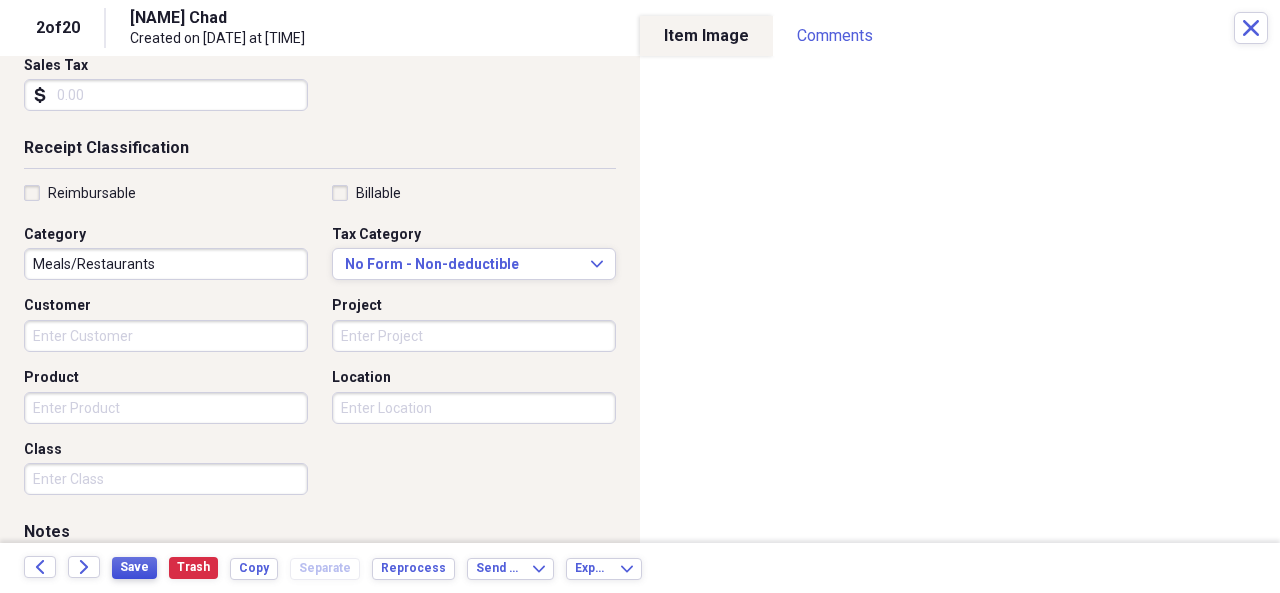 click on "Save" at bounding box center (134, 567) 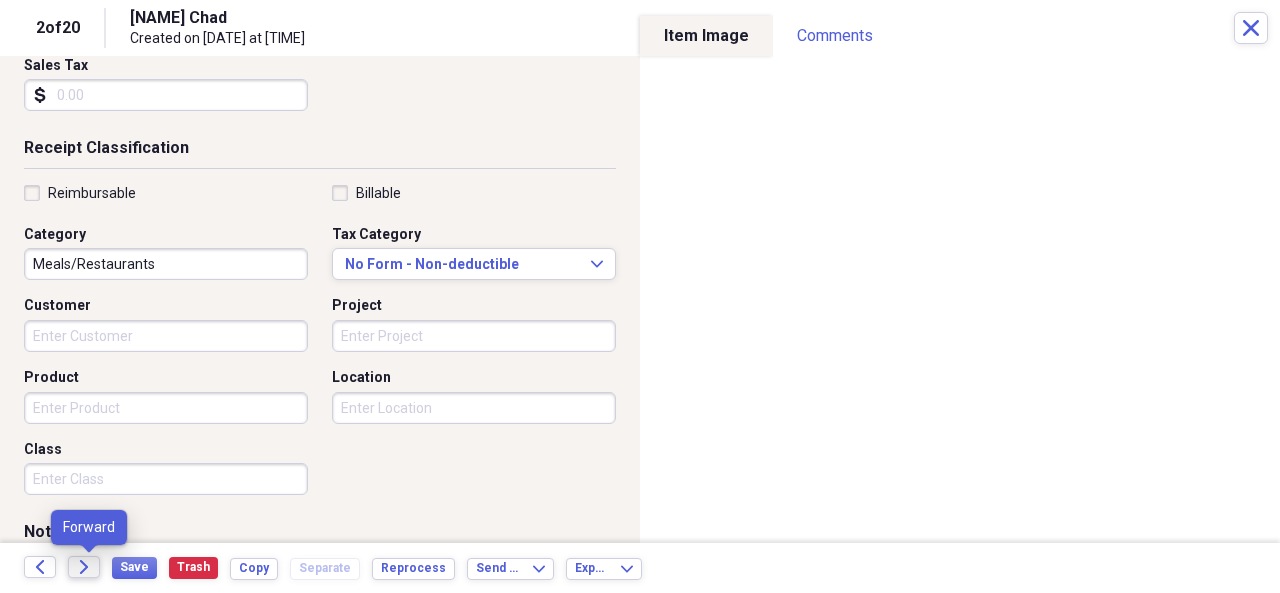 click 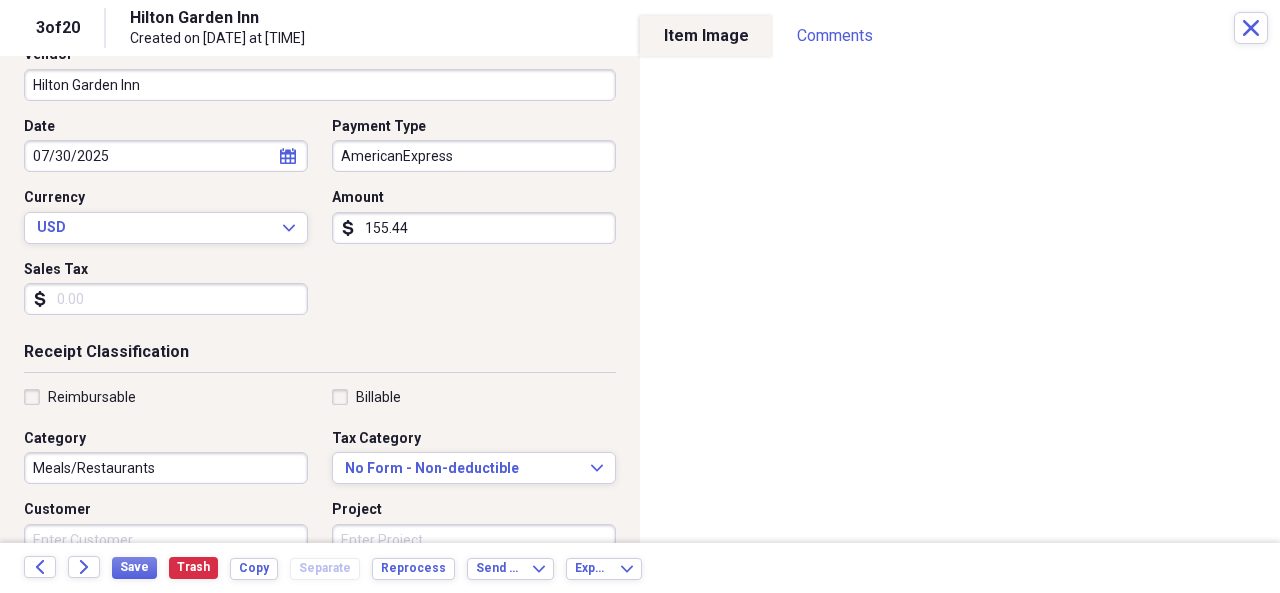 scroll, scrollTop: 160, scrollLeft: 0, axis: vertical 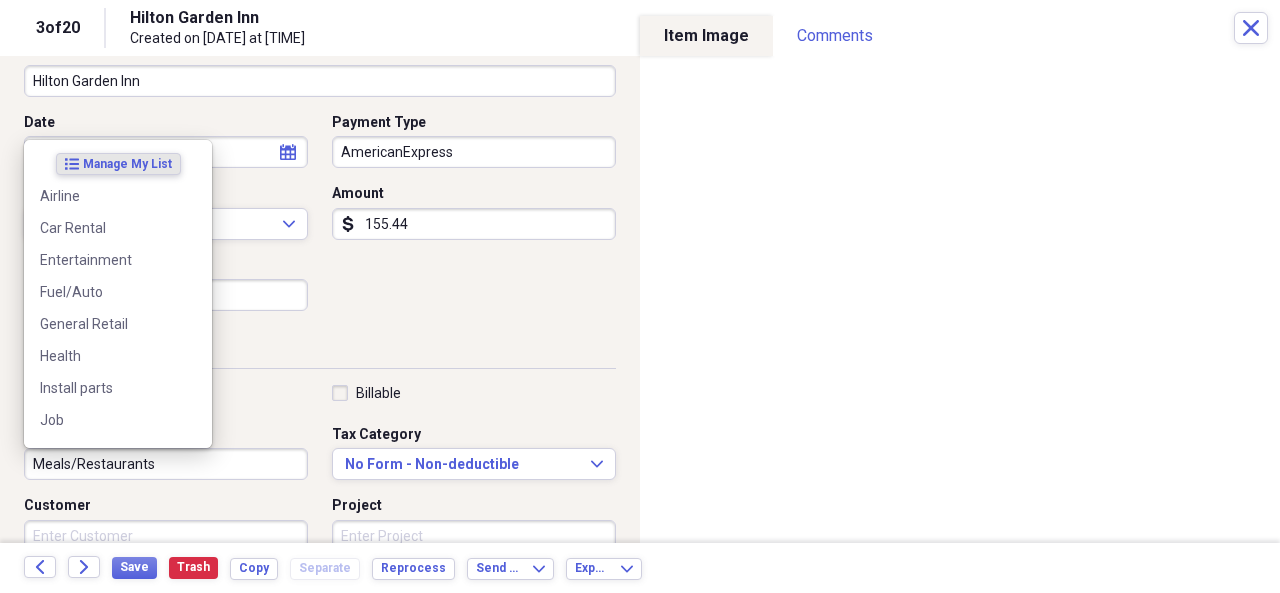 click on "Meals/Restaurants" at bounding box center (166, 464) 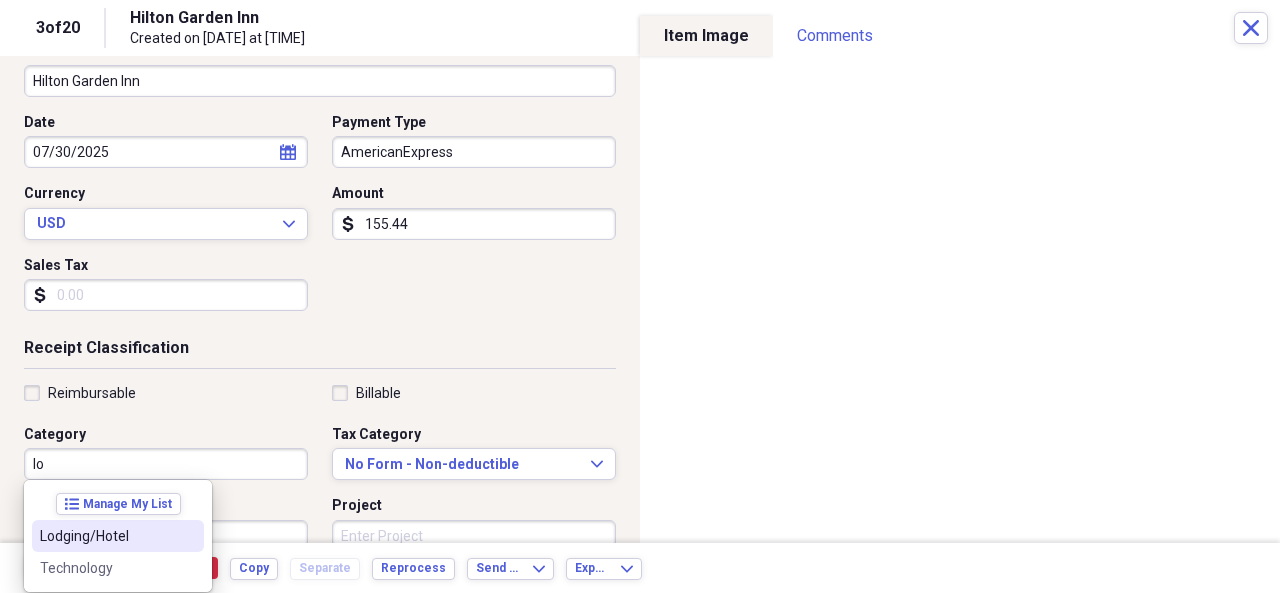 click on "Lodging/Hotel" at bounding box center [106, 536] 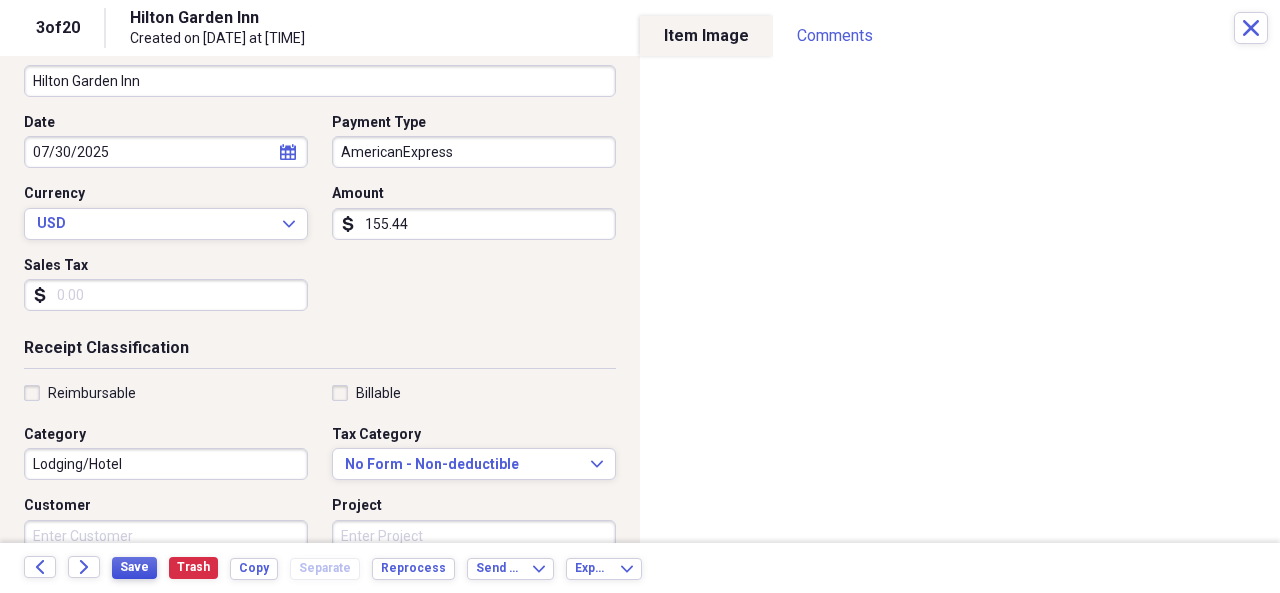 click on "Save" at bounding box center [134, 567] 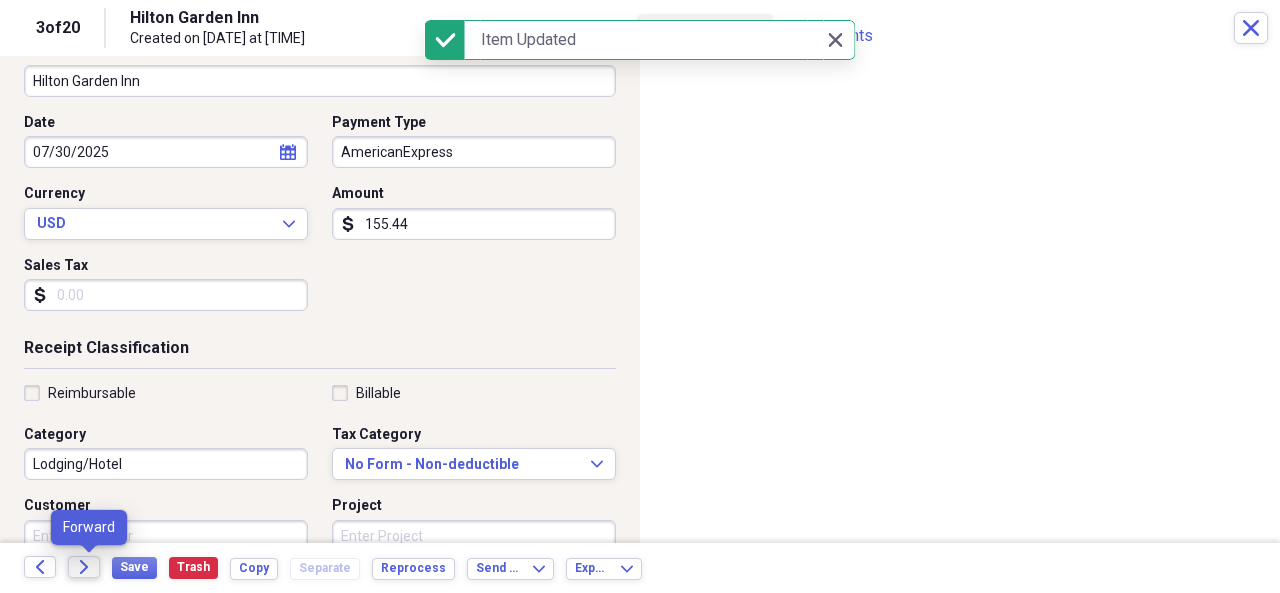 click on "Forward" at bounding box center [84, 567] 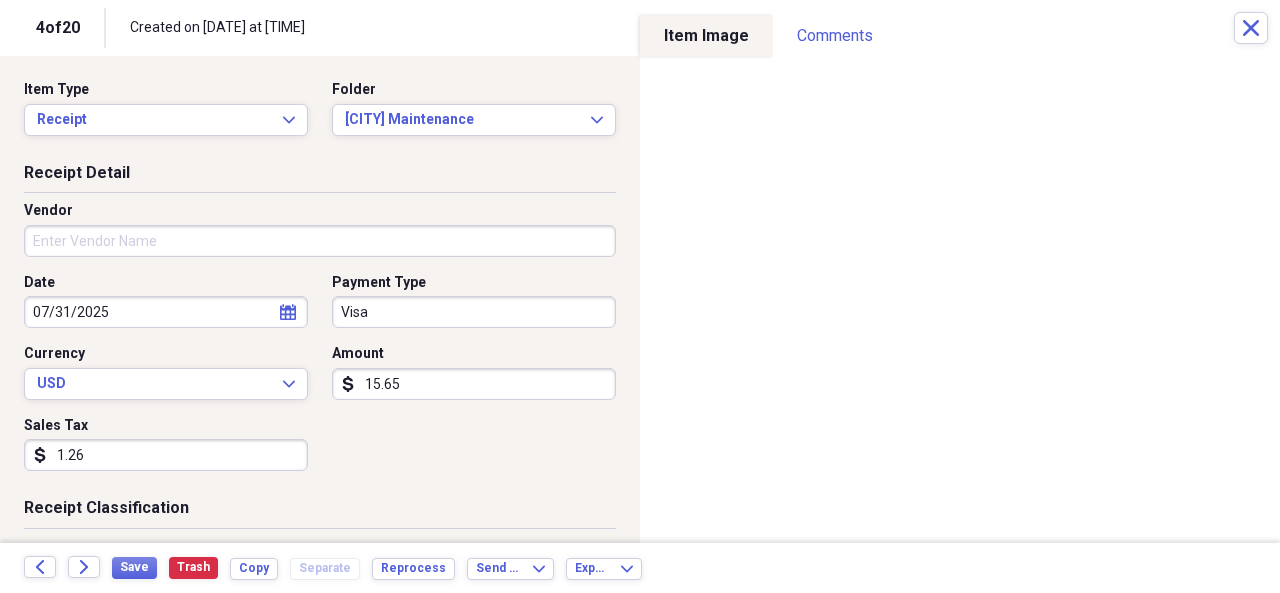 click on "Vendor" at bounding box center (320, 241) 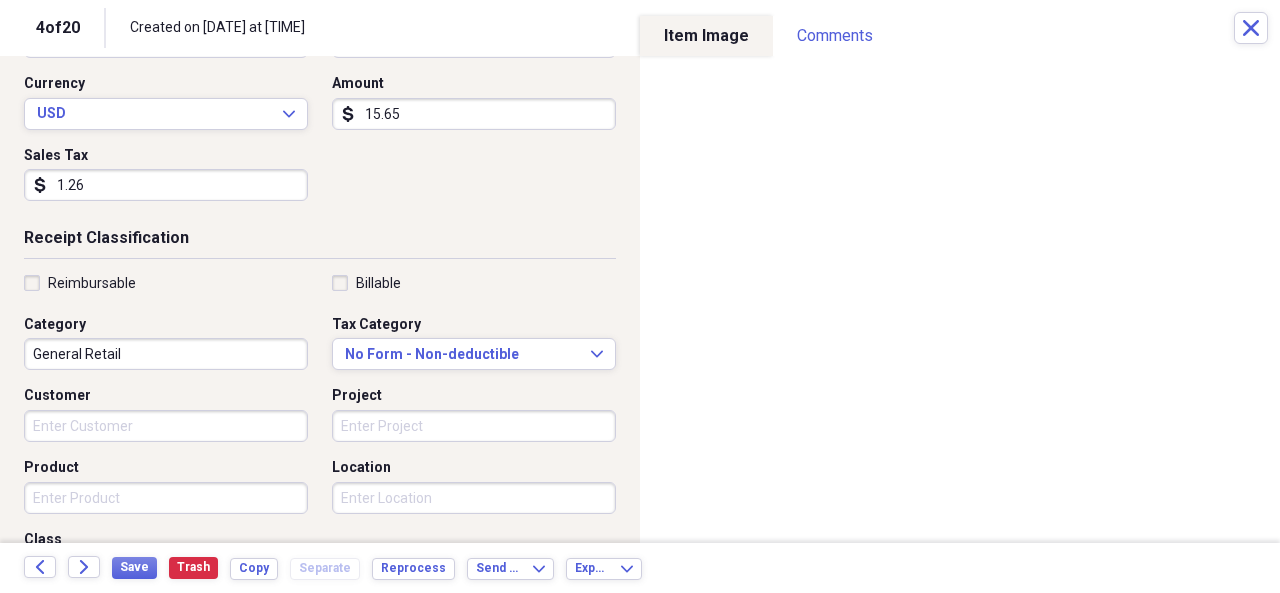 scroll, scrollTop: 280, scrollLeft: 0, axis: vertical 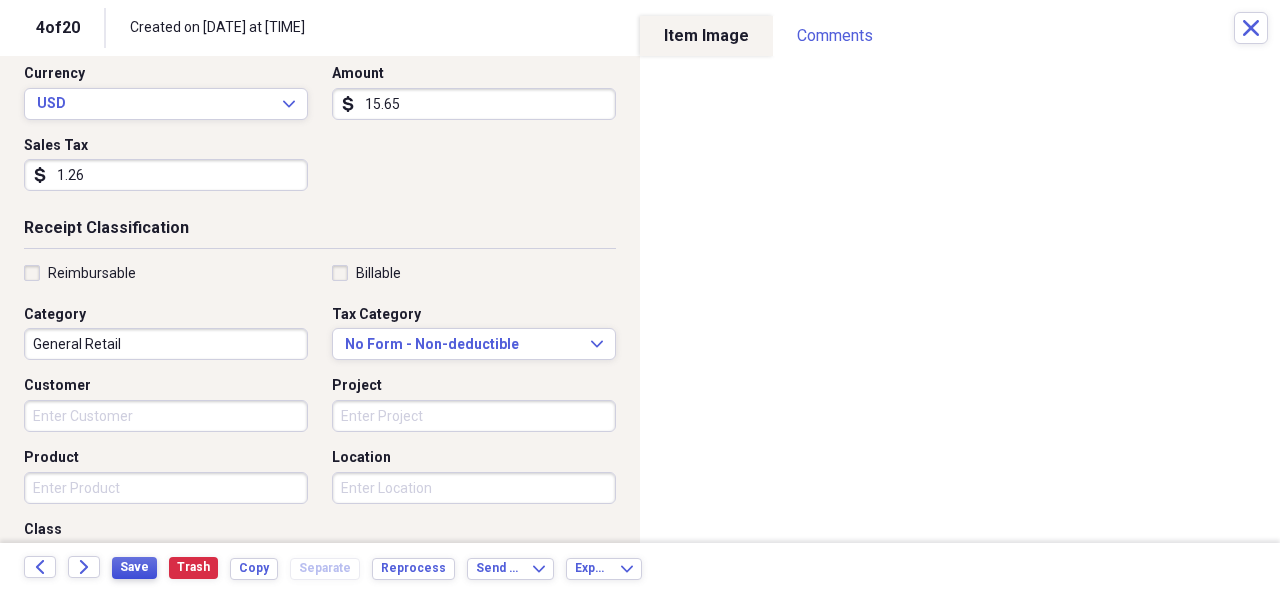 type on "[NAME] market" 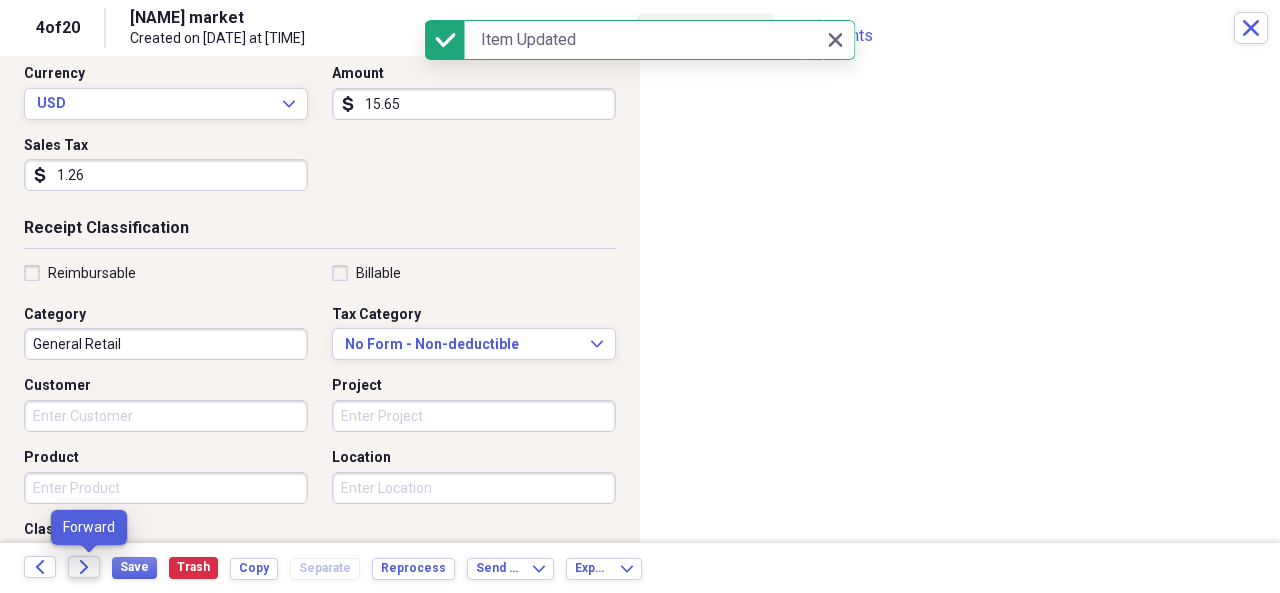 click 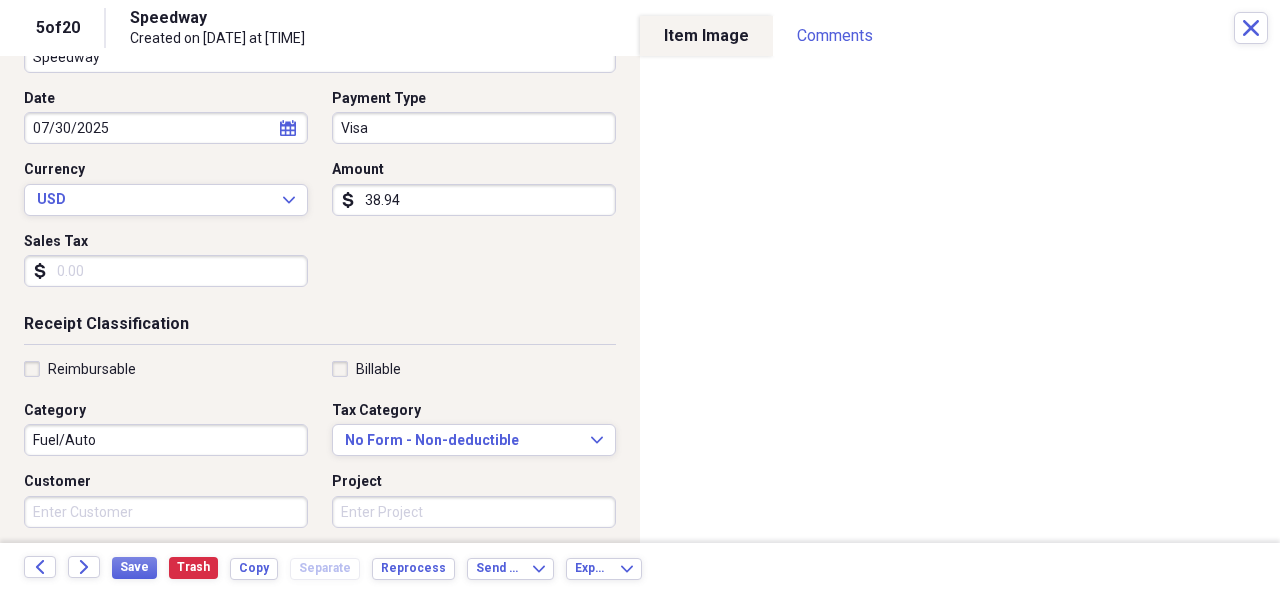 scroll, scrollTop: 200, scrollLeft: 0, axis: vertical 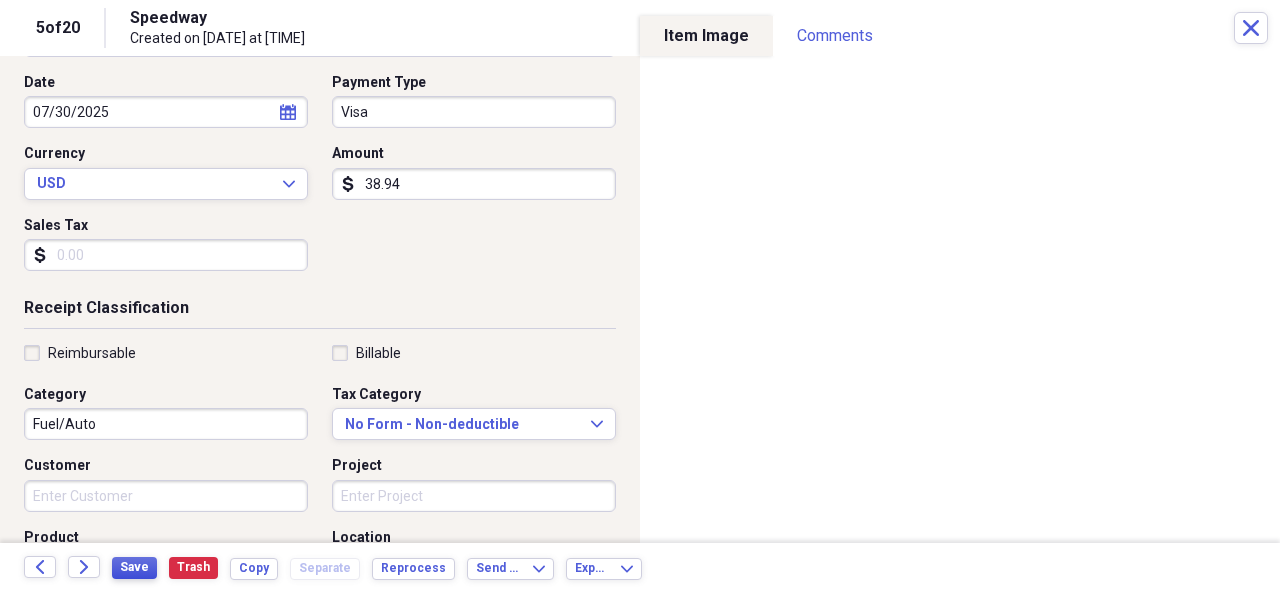click on "Save" at bounding box center (134, 567) 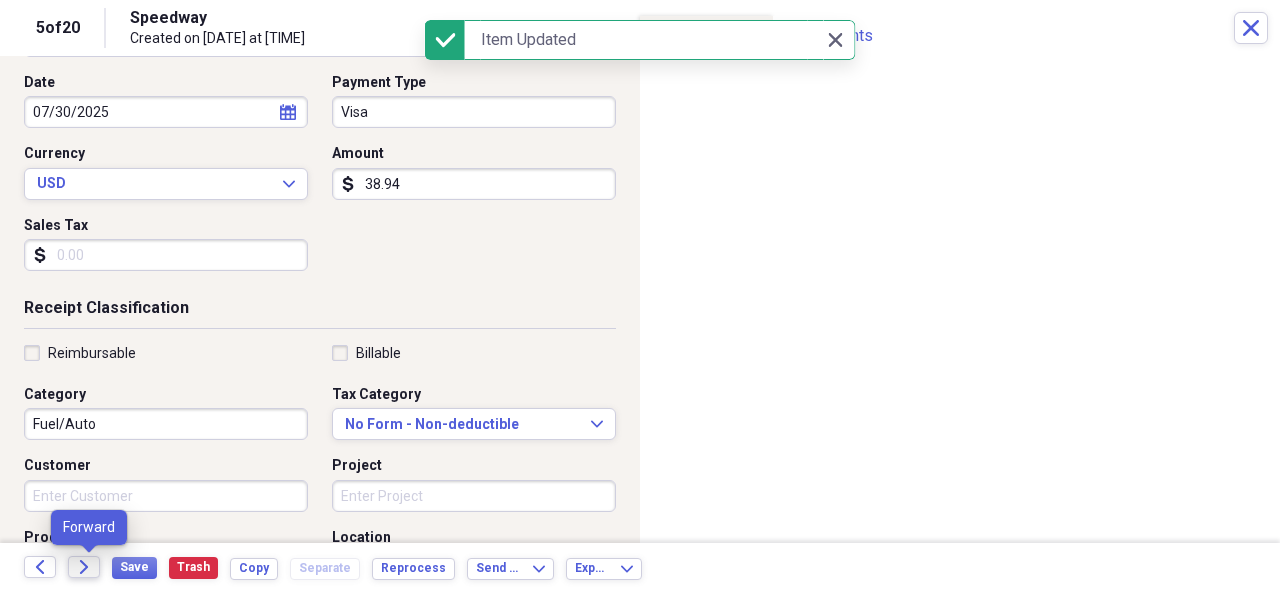 click on "Forward" 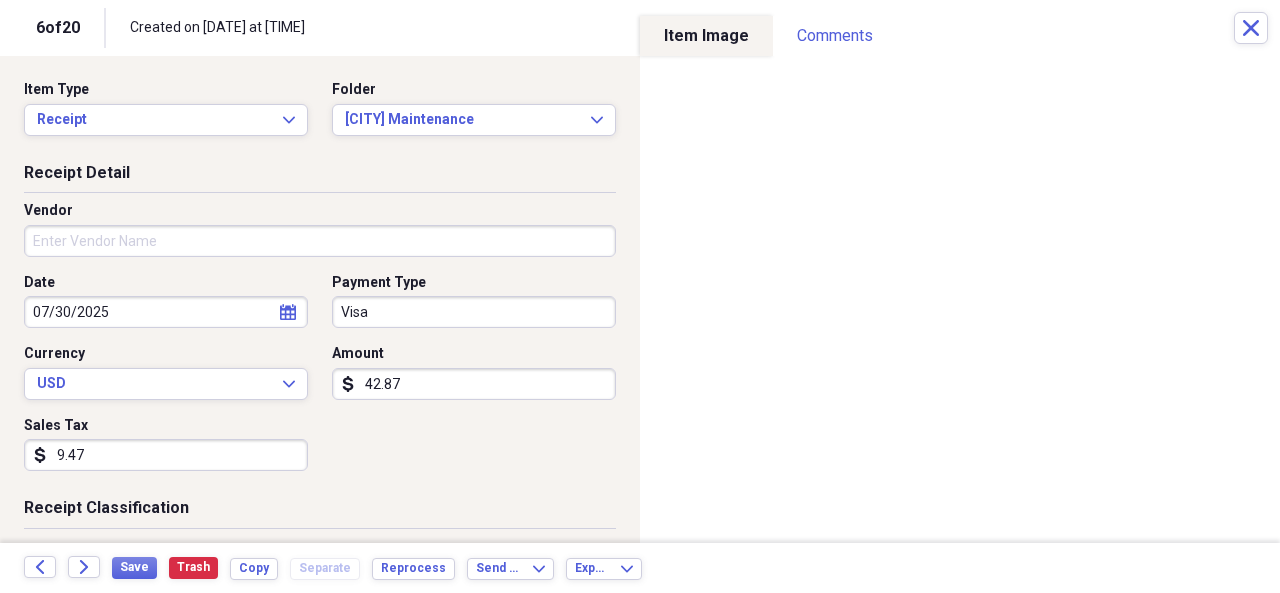 click on "Vendor" at bounding box center [320, 241] 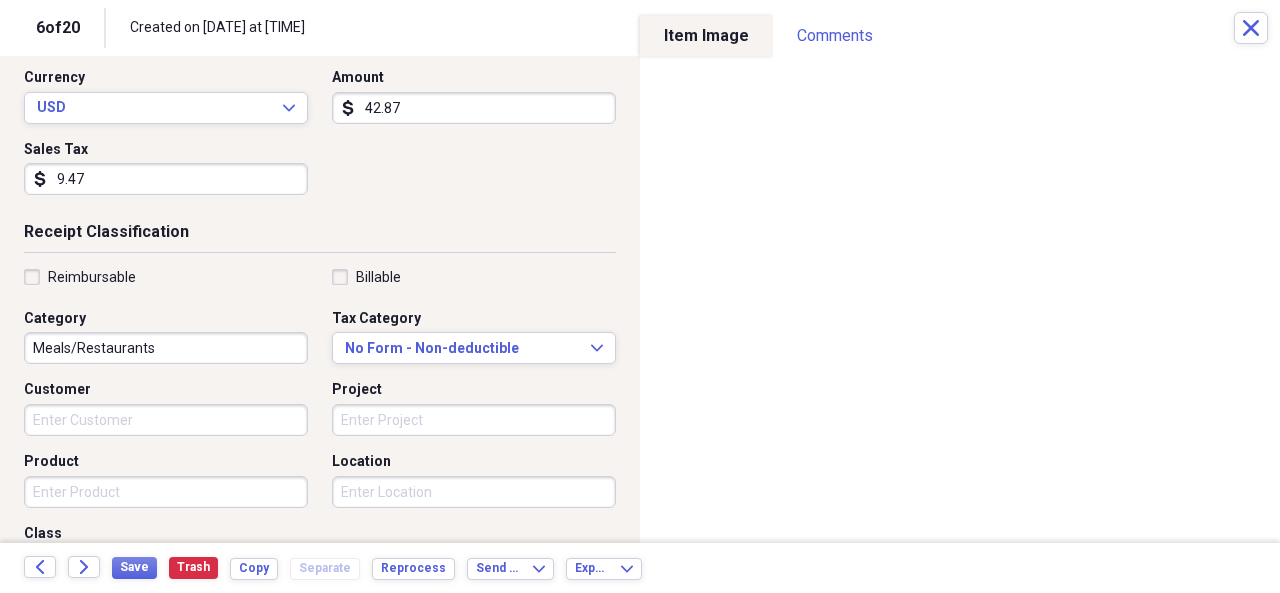 scroll, scrollTop: 280, scrollLeft: 0, axis: vertical 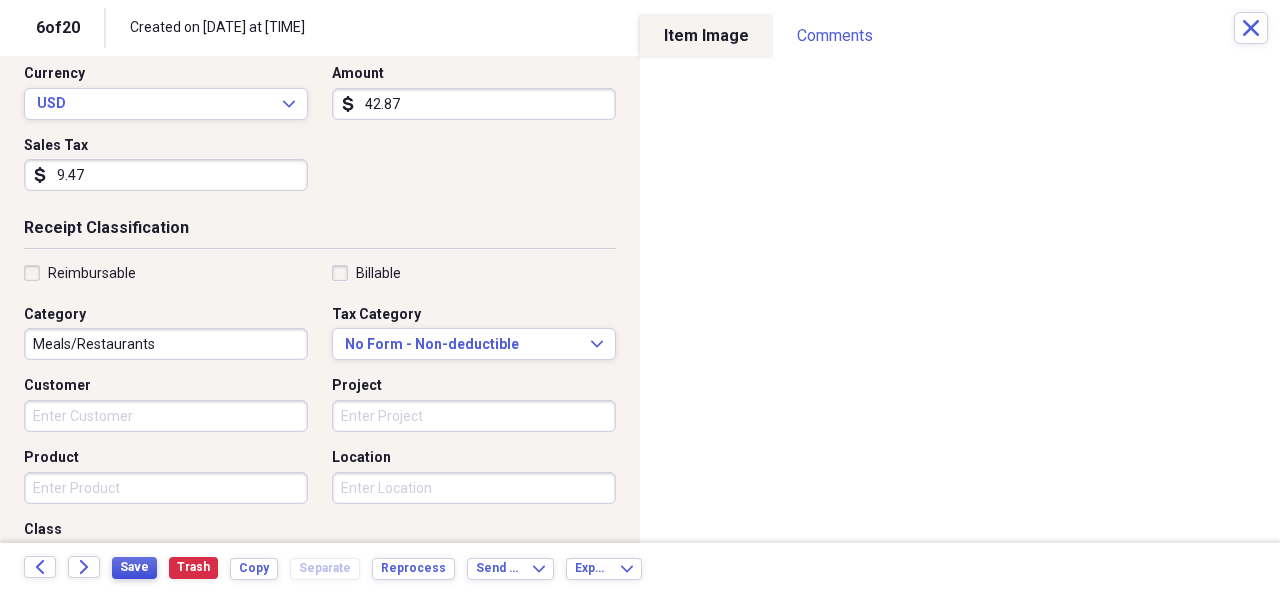 type on "Bar Bill tavern" 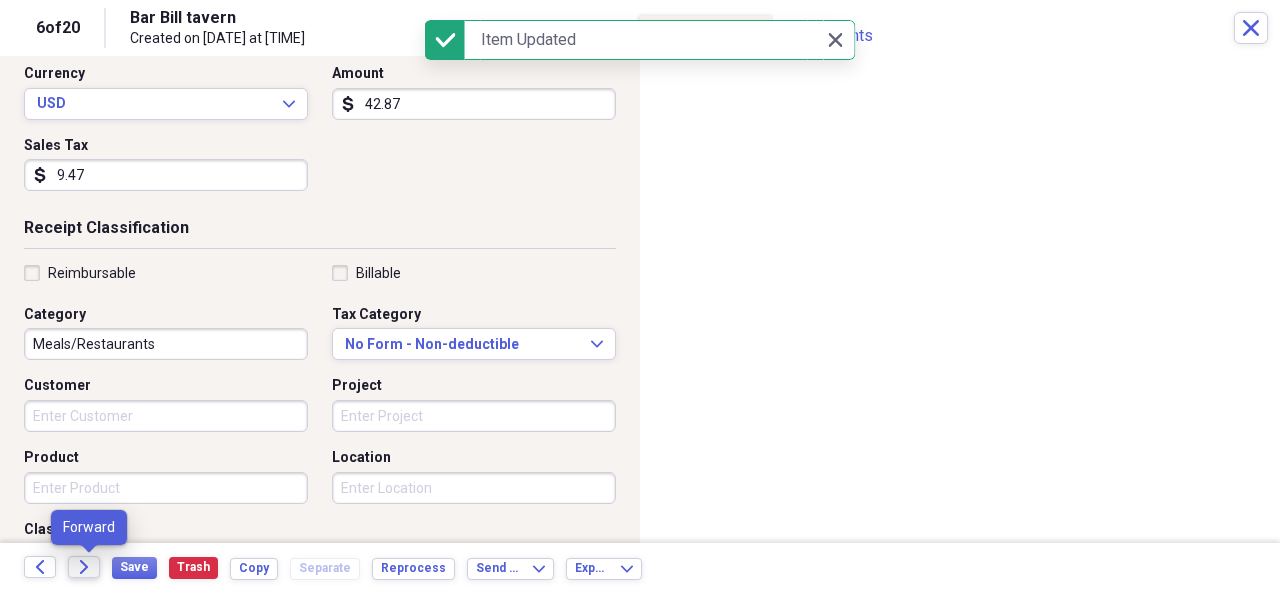 click on "Forward" 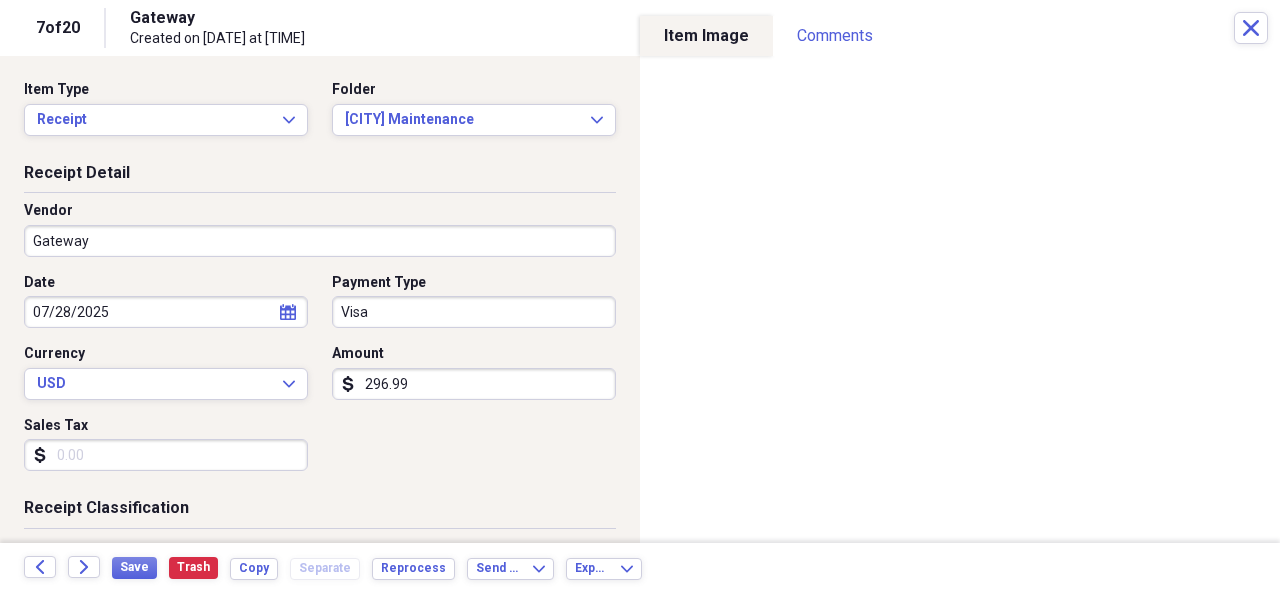 click on "Gateway" at bounding box center (320, 241) 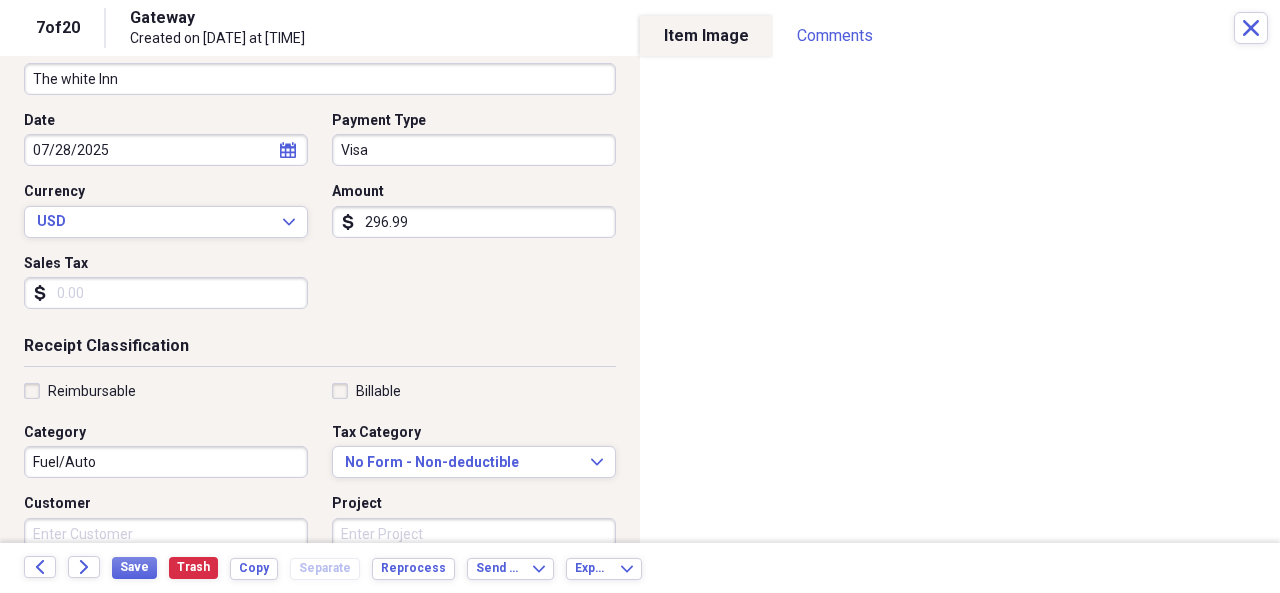 scroll, scrollTop: 200, scrollLeft: 0, axis: vertical 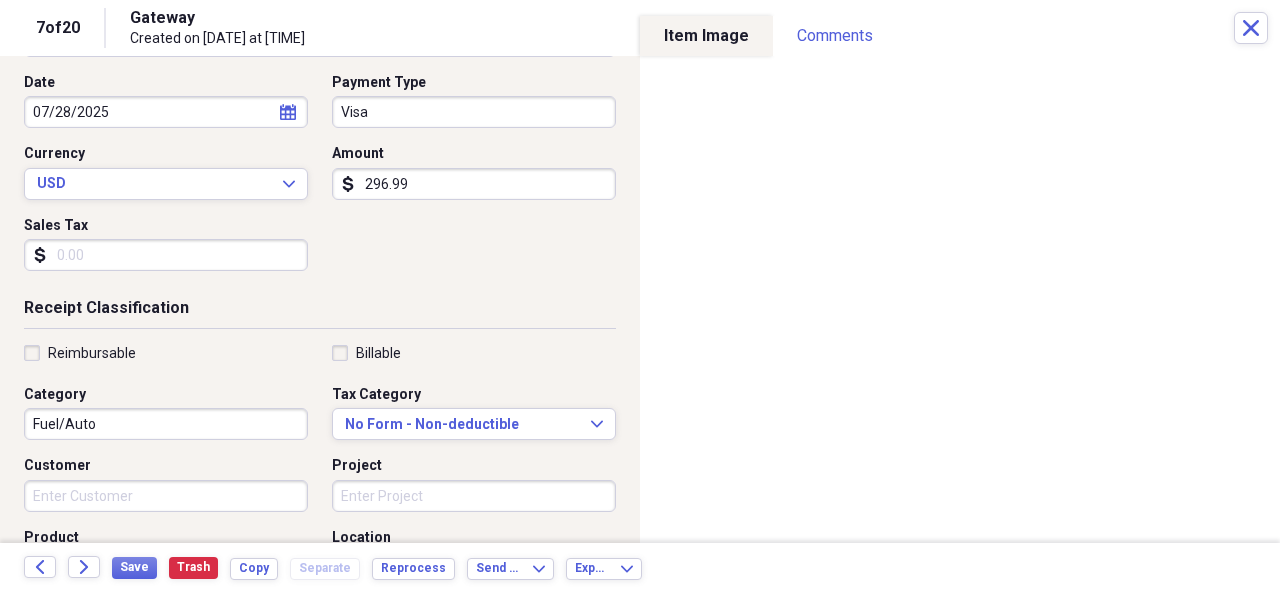 type on "The white Inn" 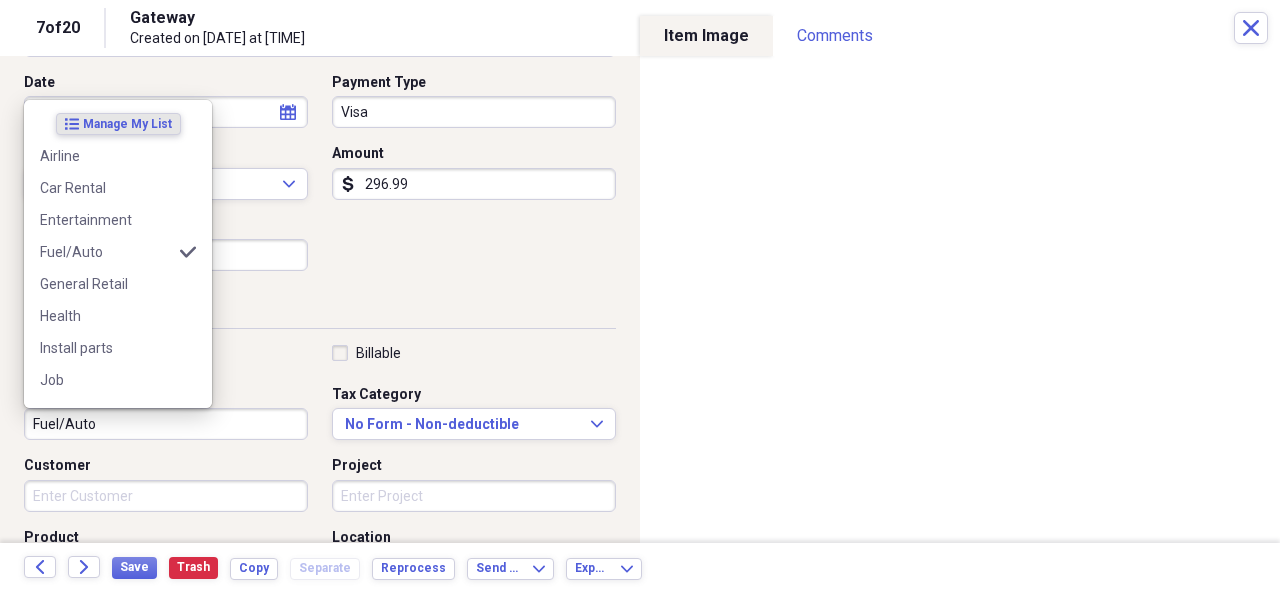click on "Fuel/Auto" at bounding box center (166, 424) 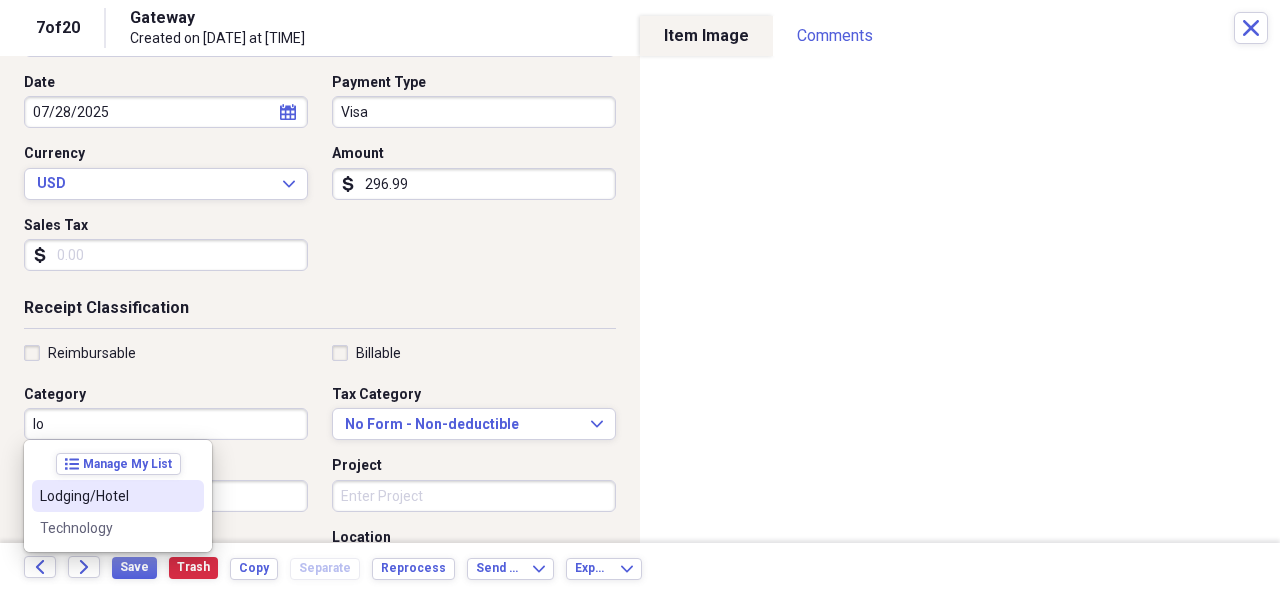 click on "Lodging/Hotel" at bounding box center (106, 496) 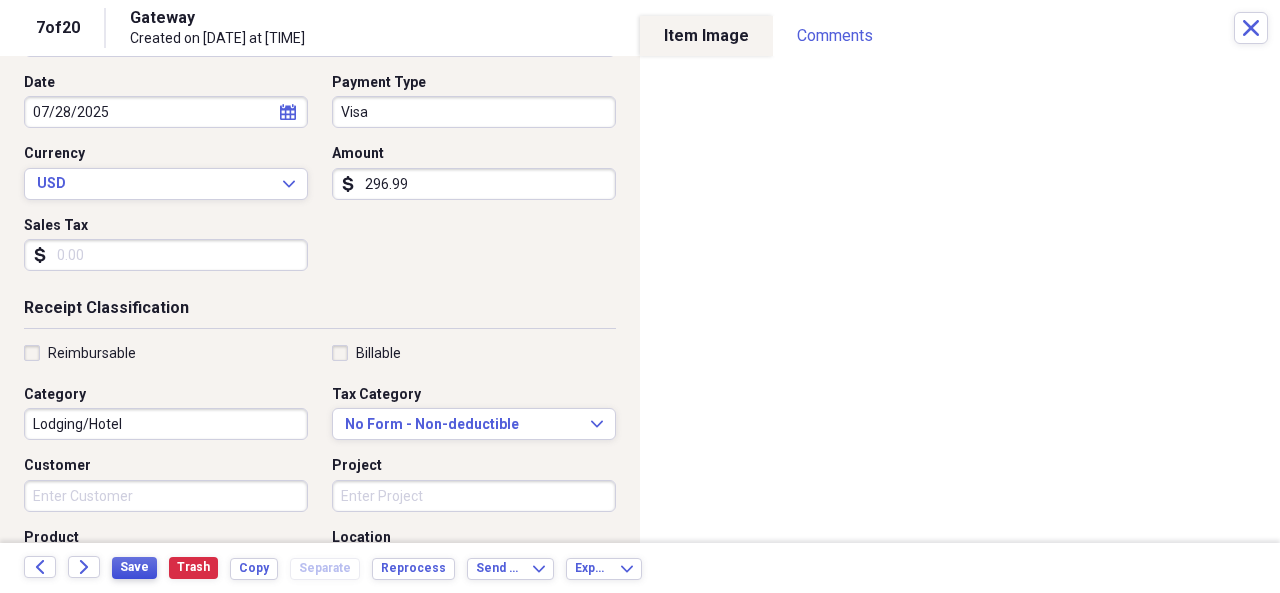 click on "Save" at bounding box center (134, 567) 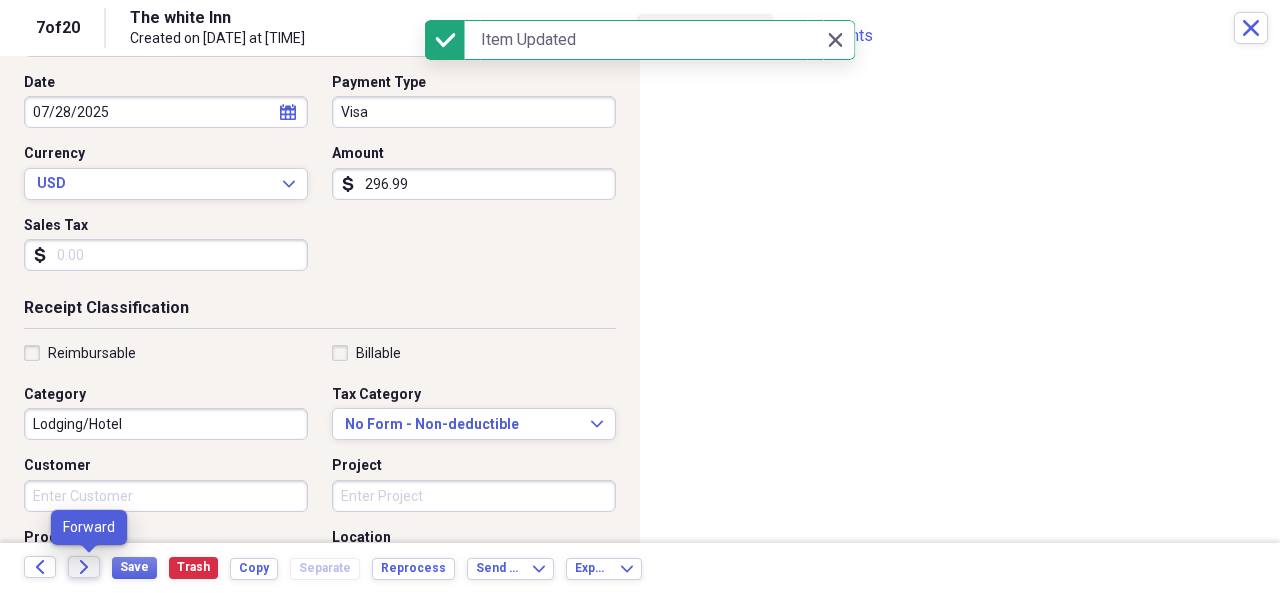 click 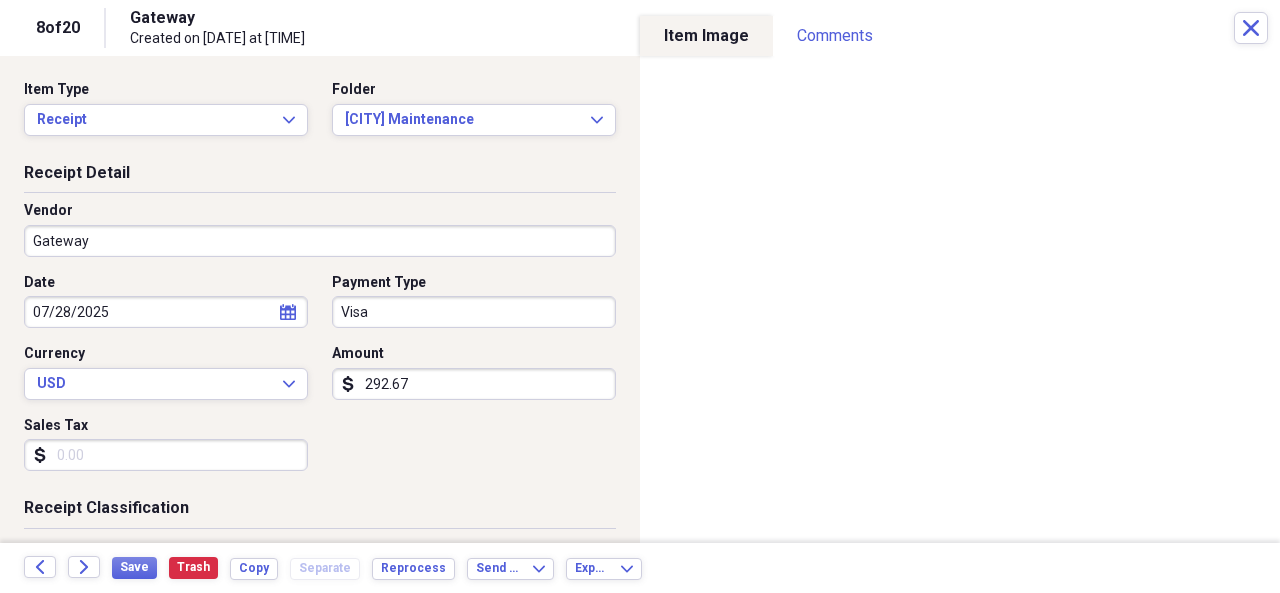 click on "Gateway" at bounding box center [320, 241] 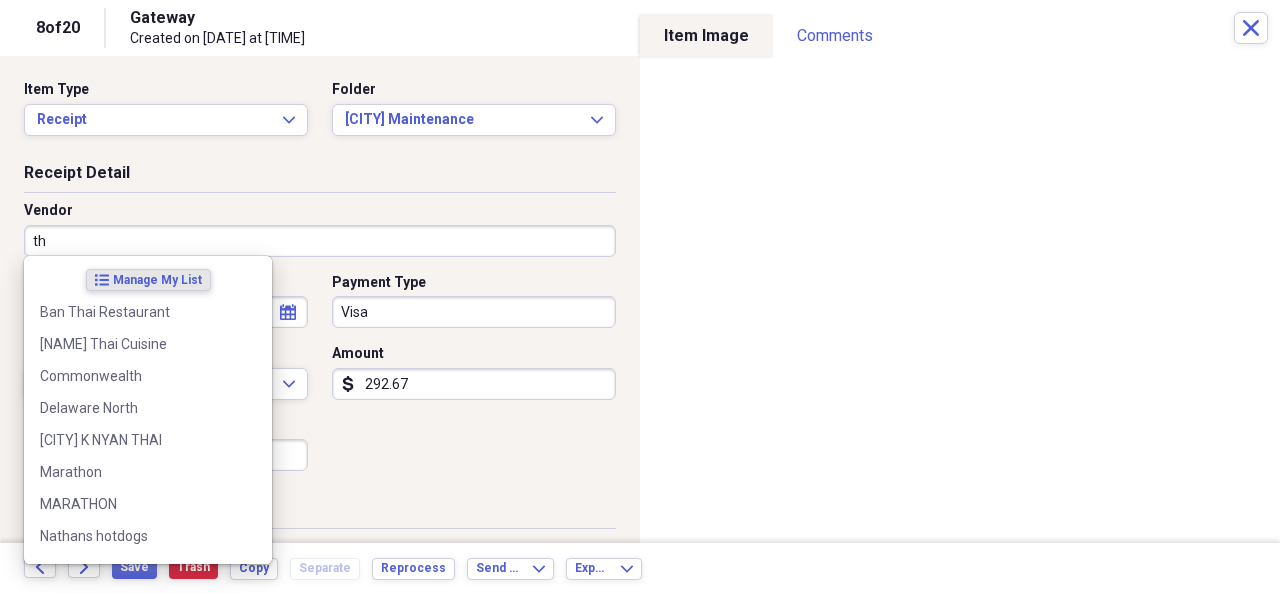 type on "t" 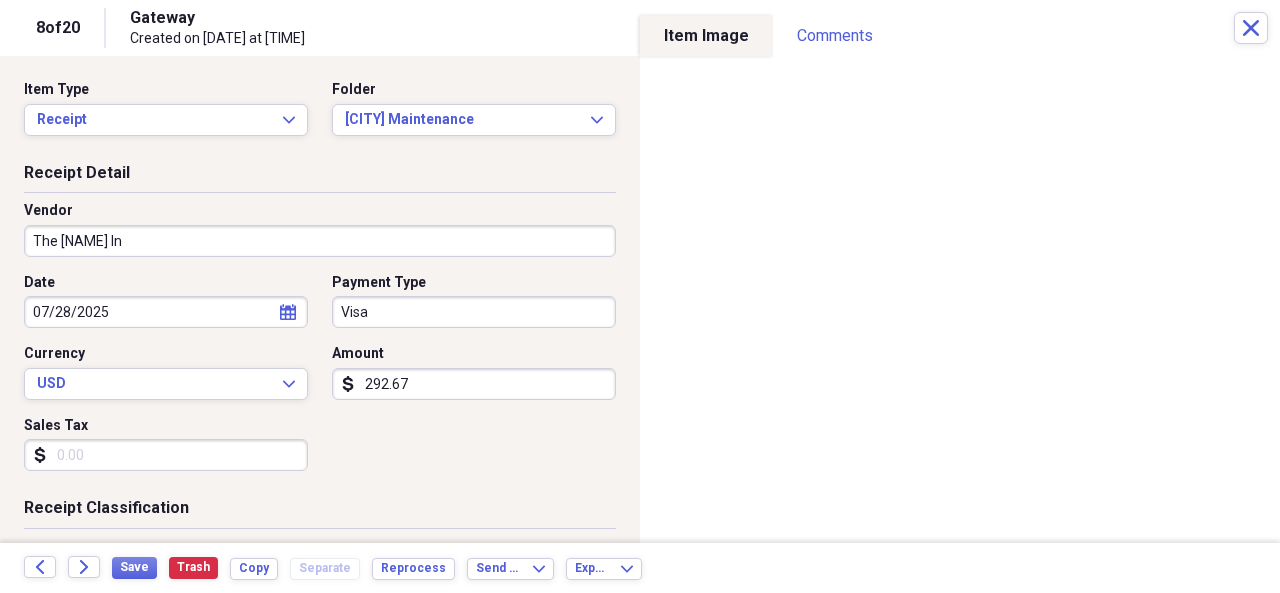 type on "The white Inn" 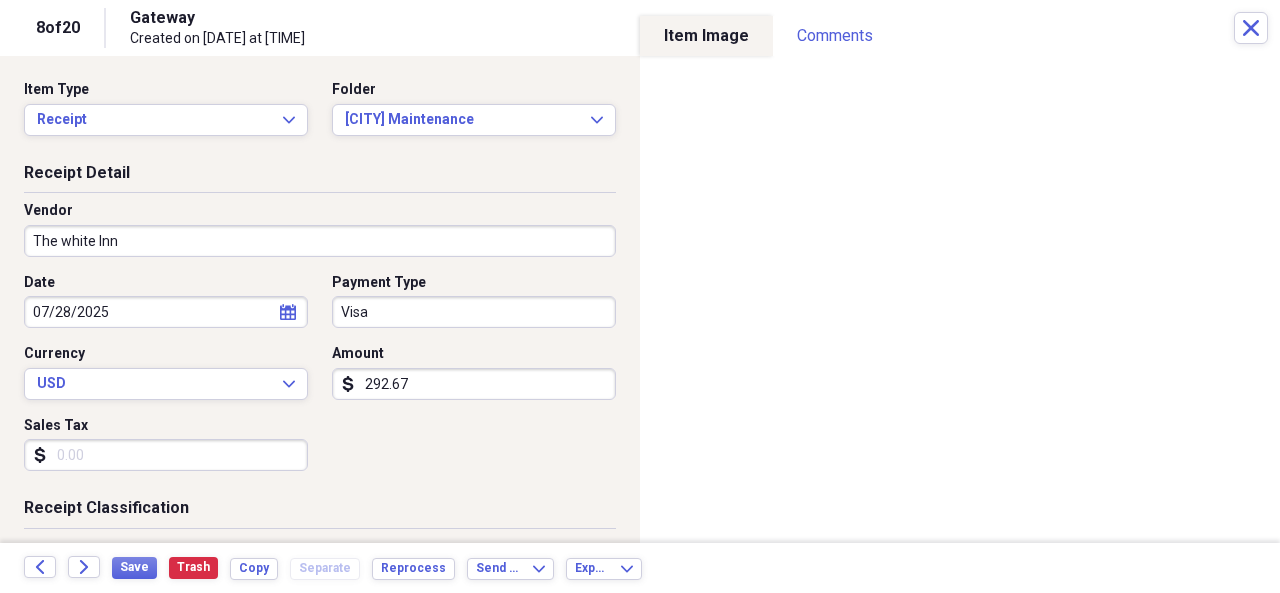 type on "Lodging/Hotel" 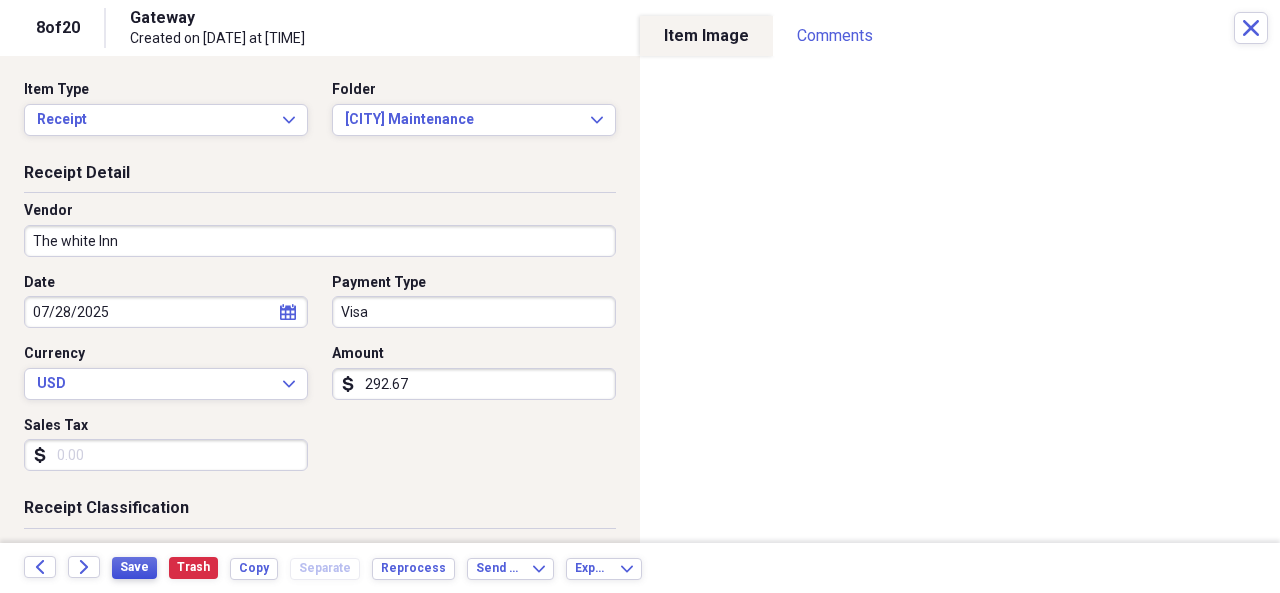 type on "The white Inn" 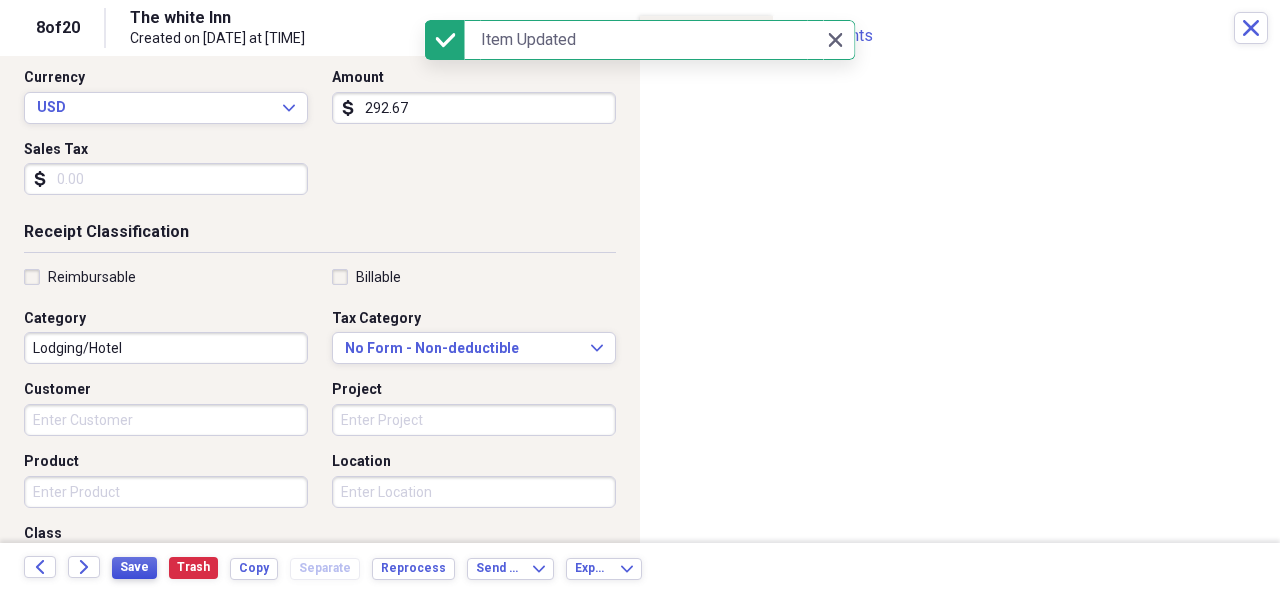 scroll, scrollTop: 280, scrollLeft: 0, axis: vertical 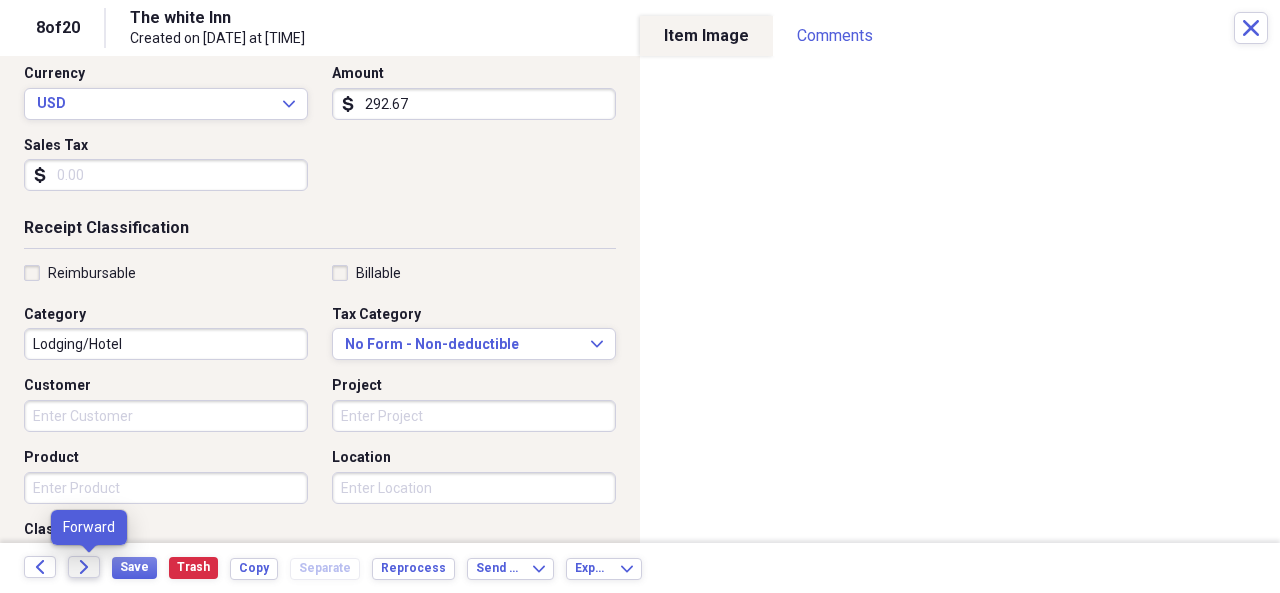 click 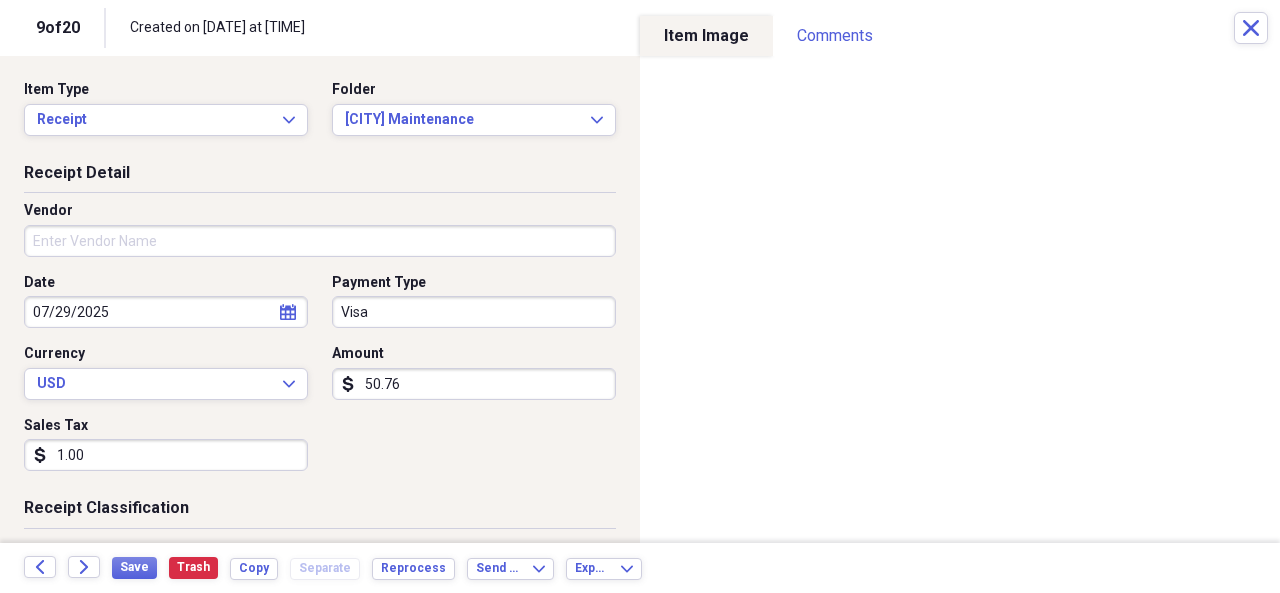 click on "Vendor" at bounding box center [320, 241] 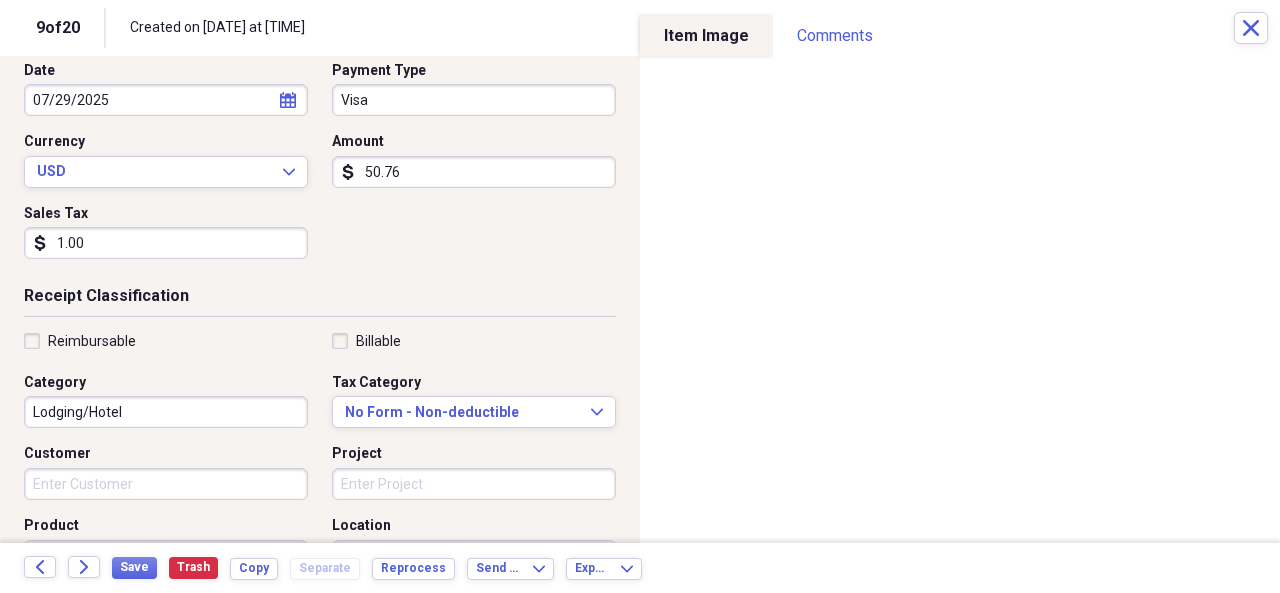scroll, scrollTop: 240, scrollLeft: 0, axis: vertical 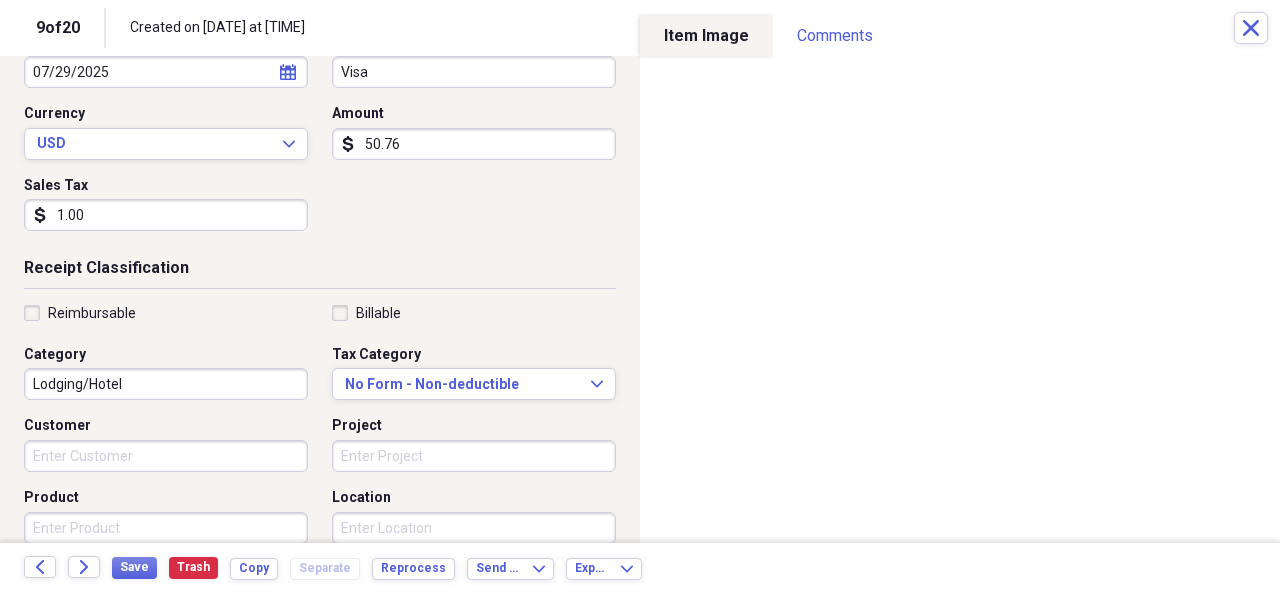 type on "The white inn" 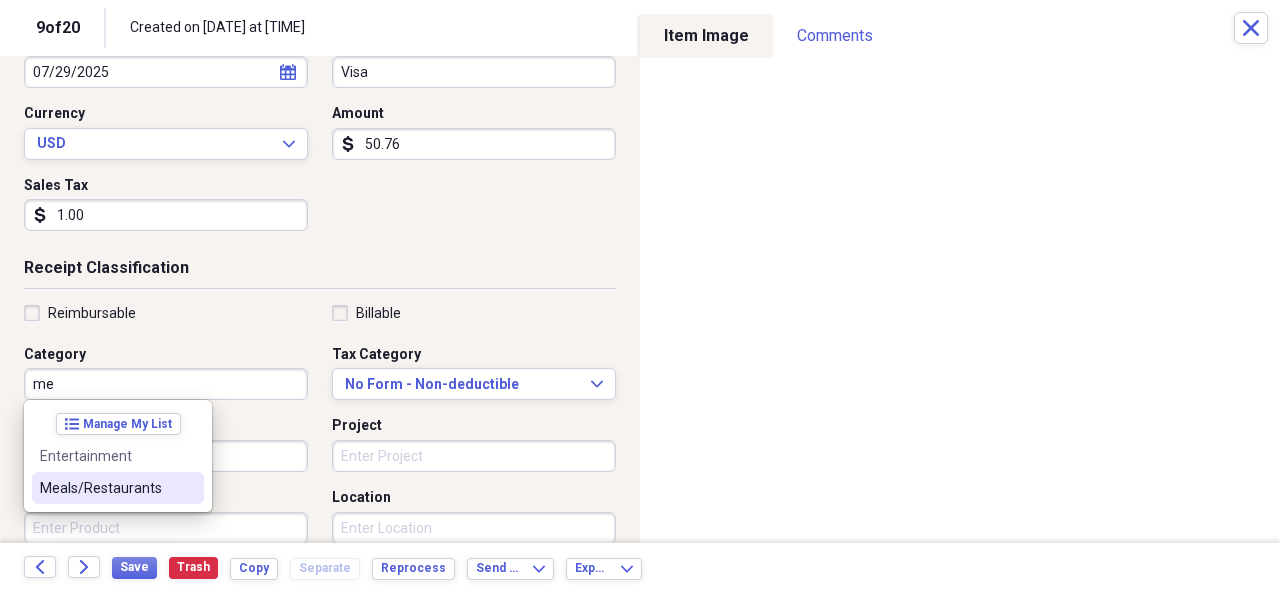 click on "Meals/Restaurants" at bounding box center (106, 488) 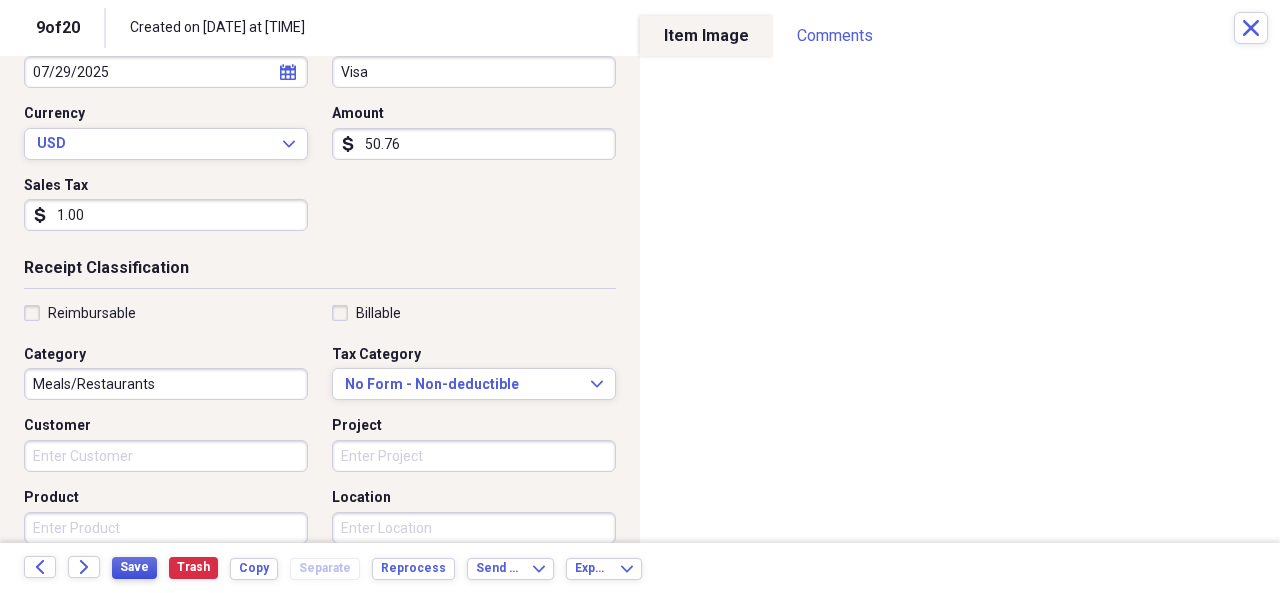 click on "Save" at bounding box center [134, 567] 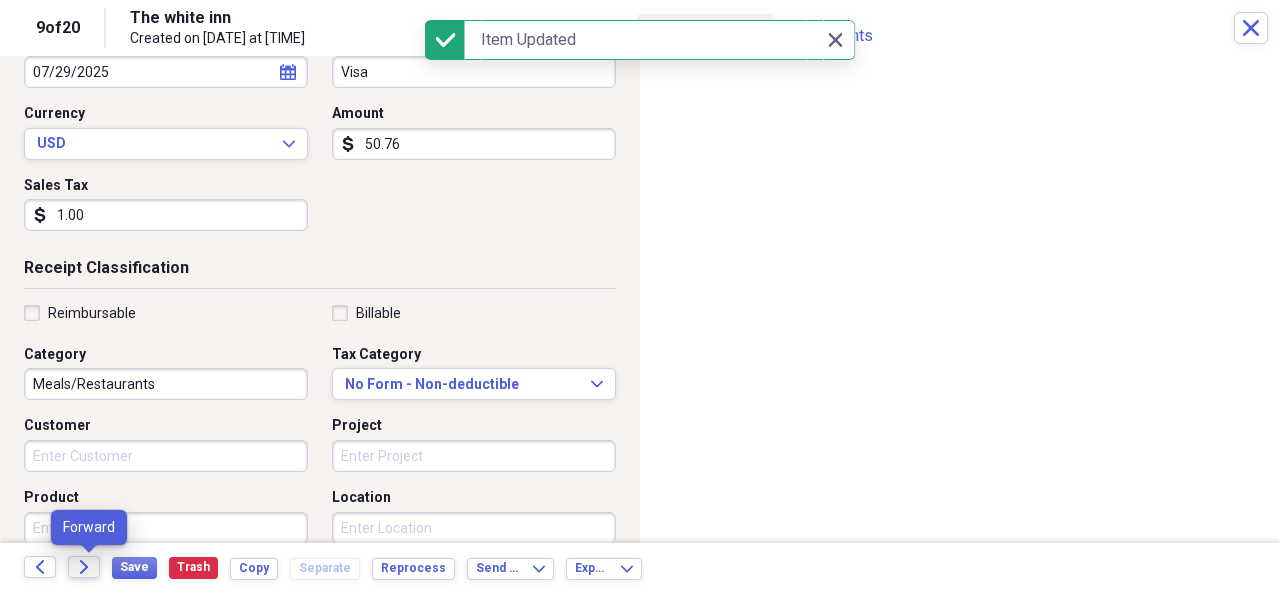 click on "Forward" 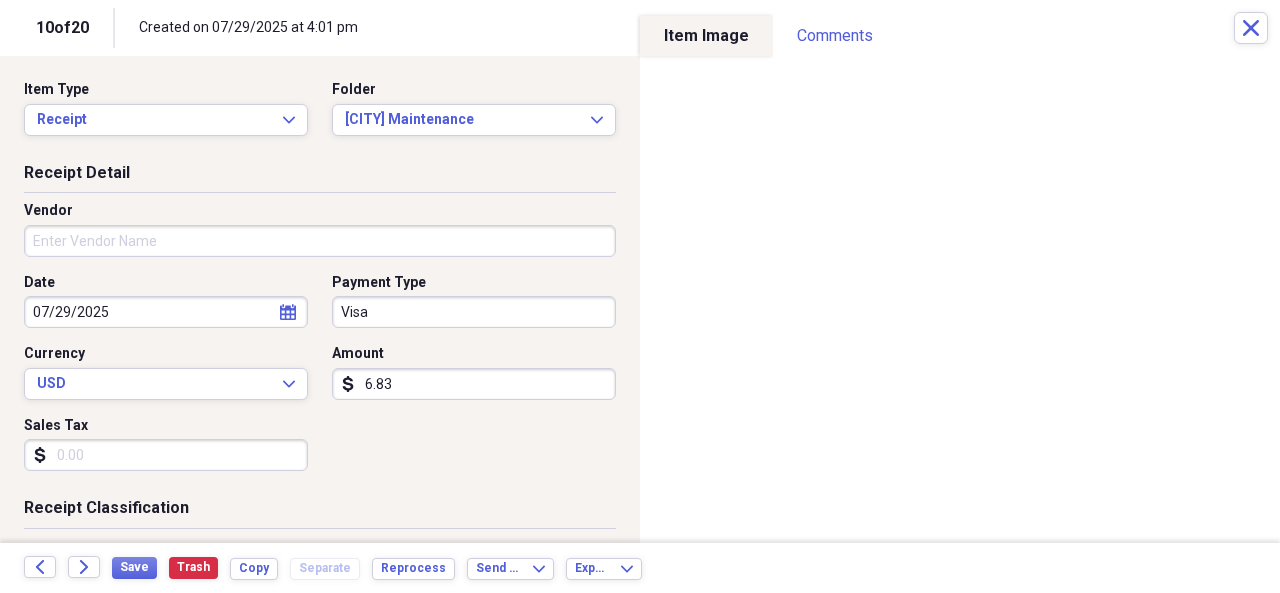 click on "Vendor" at bounding box center [320, 241] 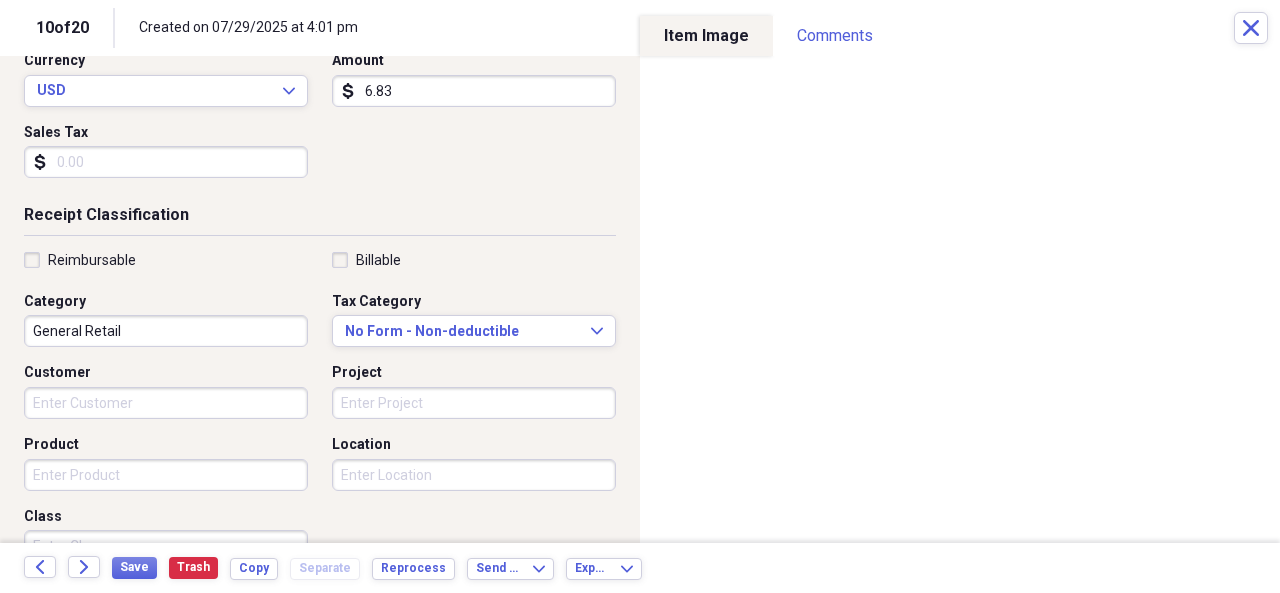 scroll, scrollTop: 347, scrollLeft: 0, axis: vertical 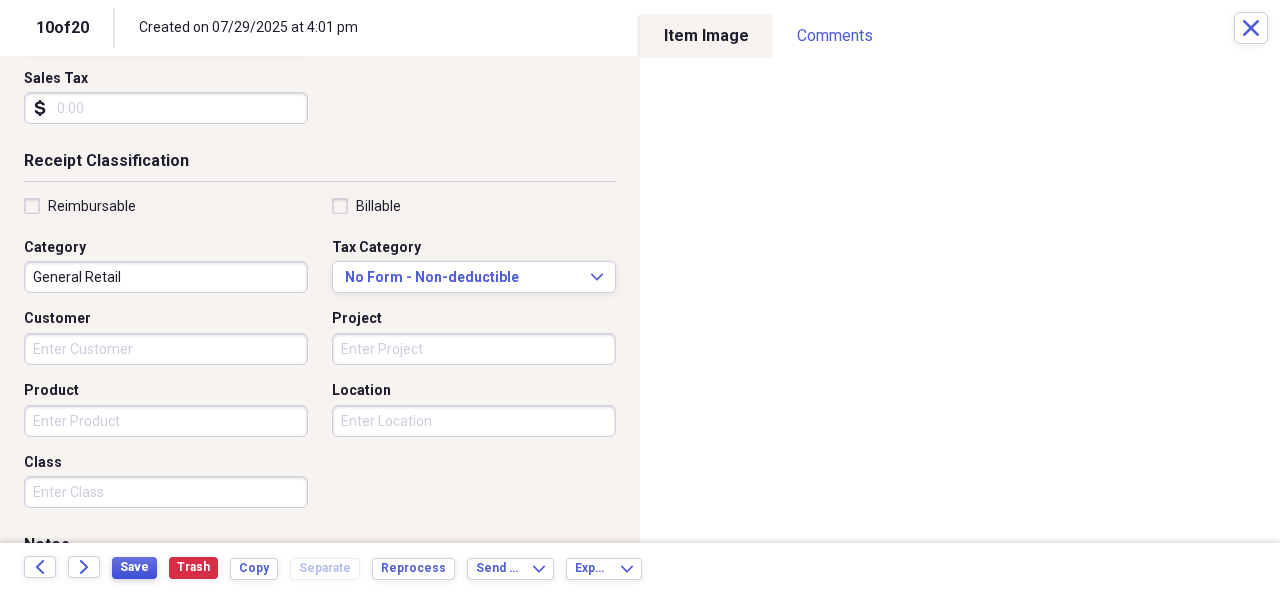 type on "Fredonia food mart" 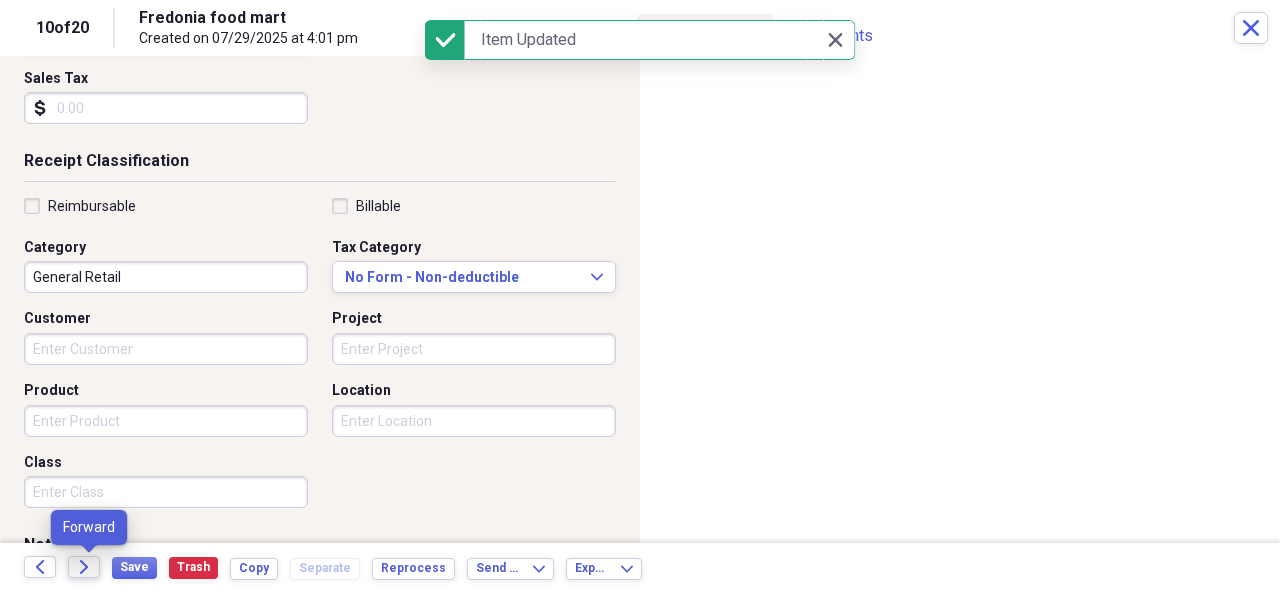 click on "Forward" 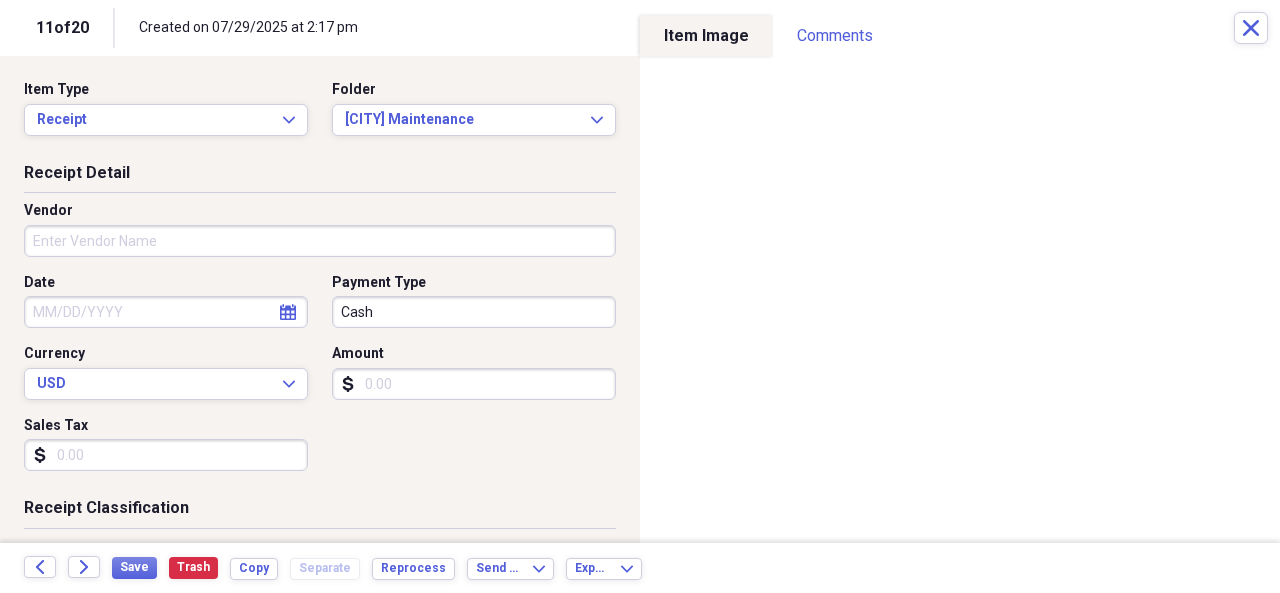click on "Amount" at bounding box center [474, 384] 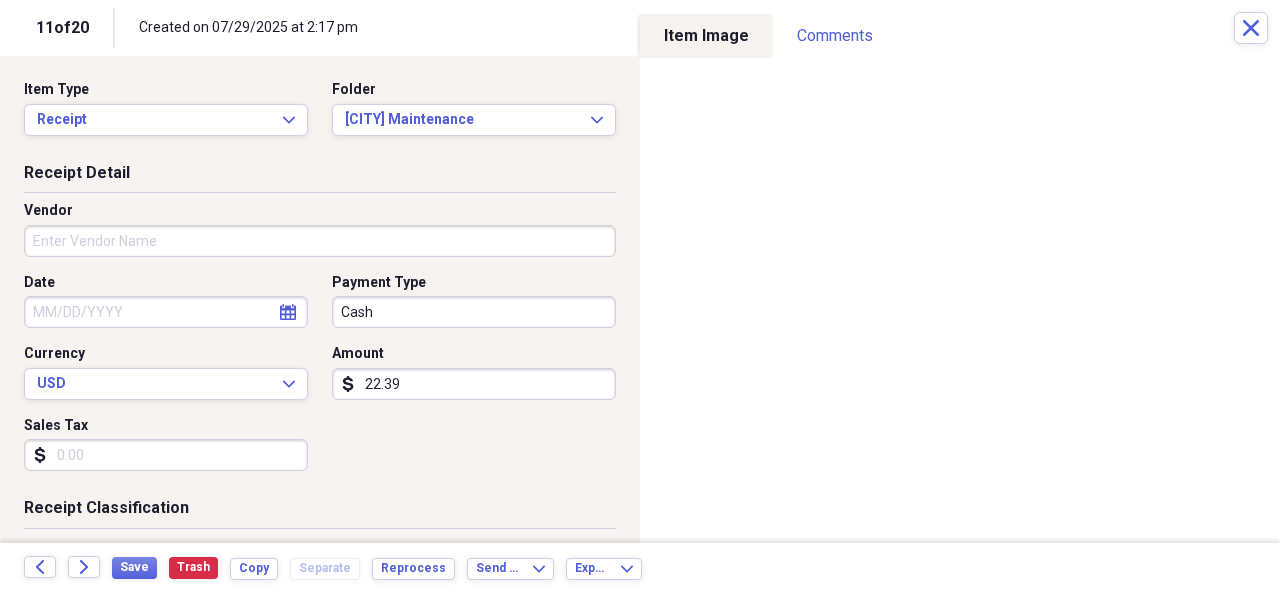 type on "22.39" 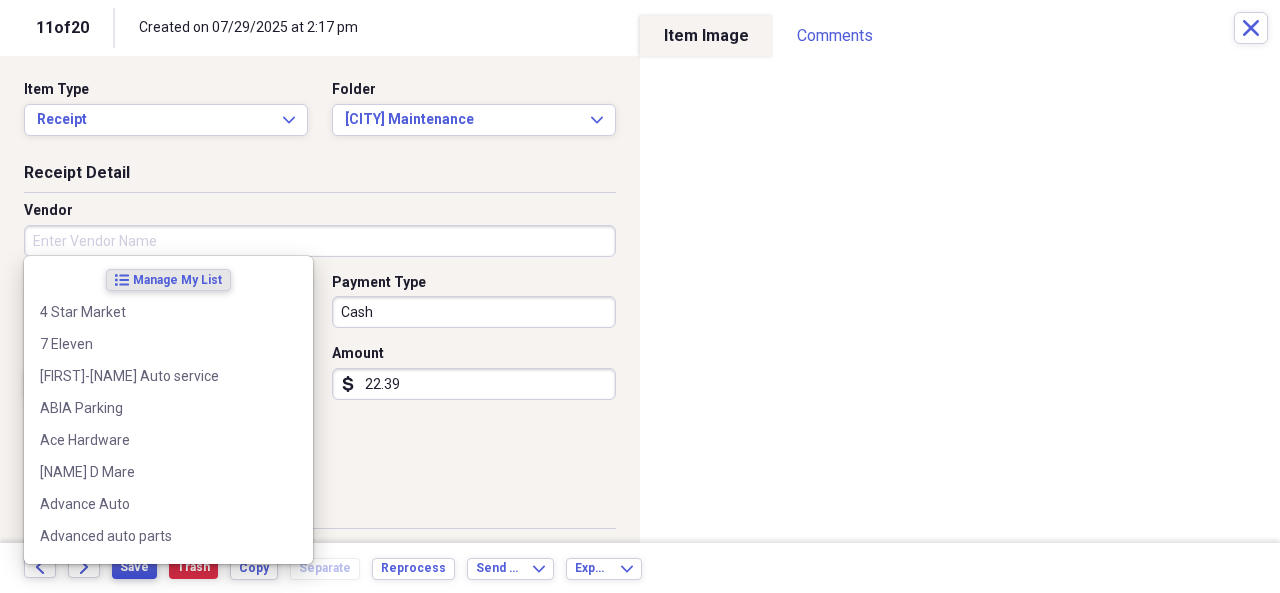 click on "Save" at bounding box center (134, 567) 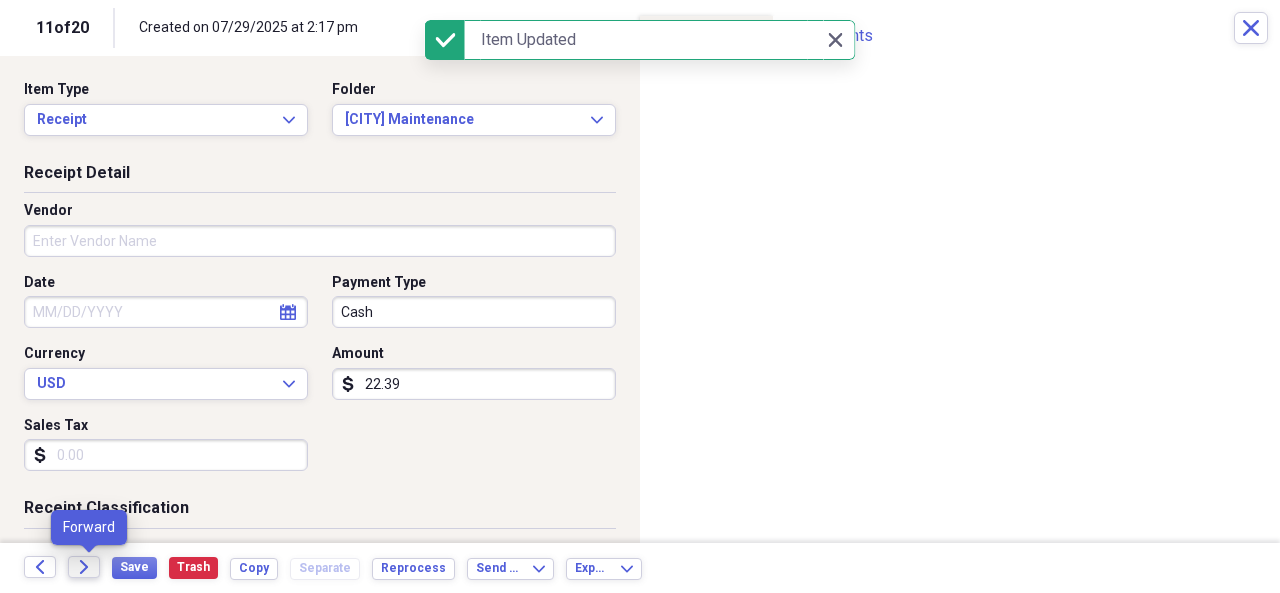 click on "Forward" 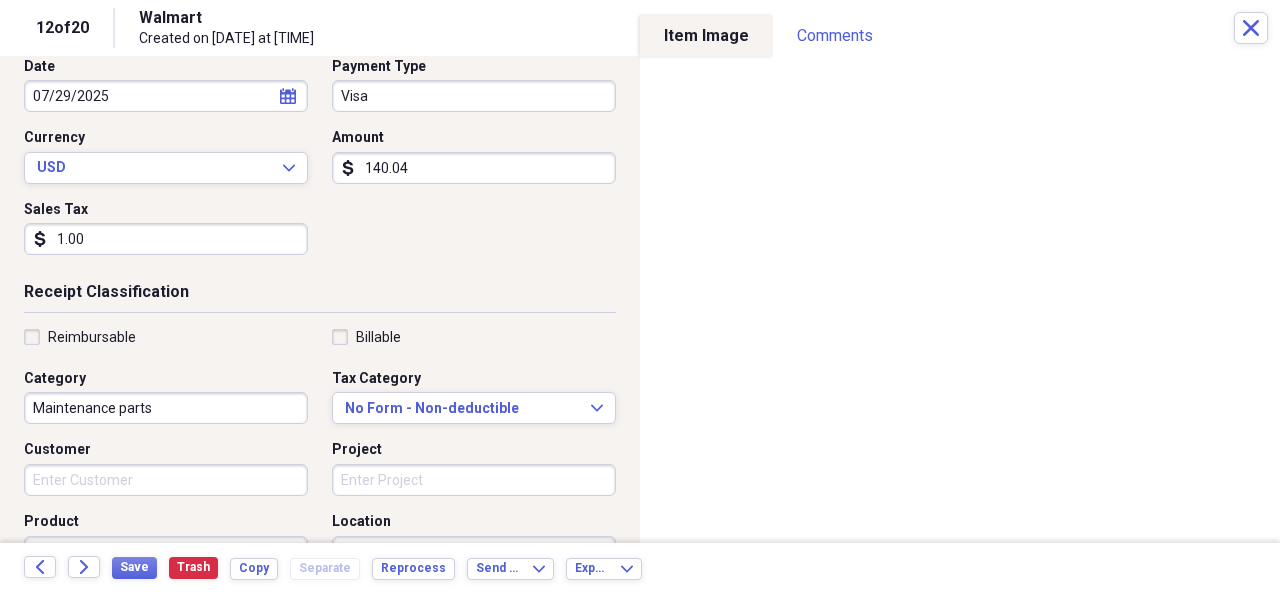 scroll, scrollTop: 240, scrollLeft: 0, axis: vertical 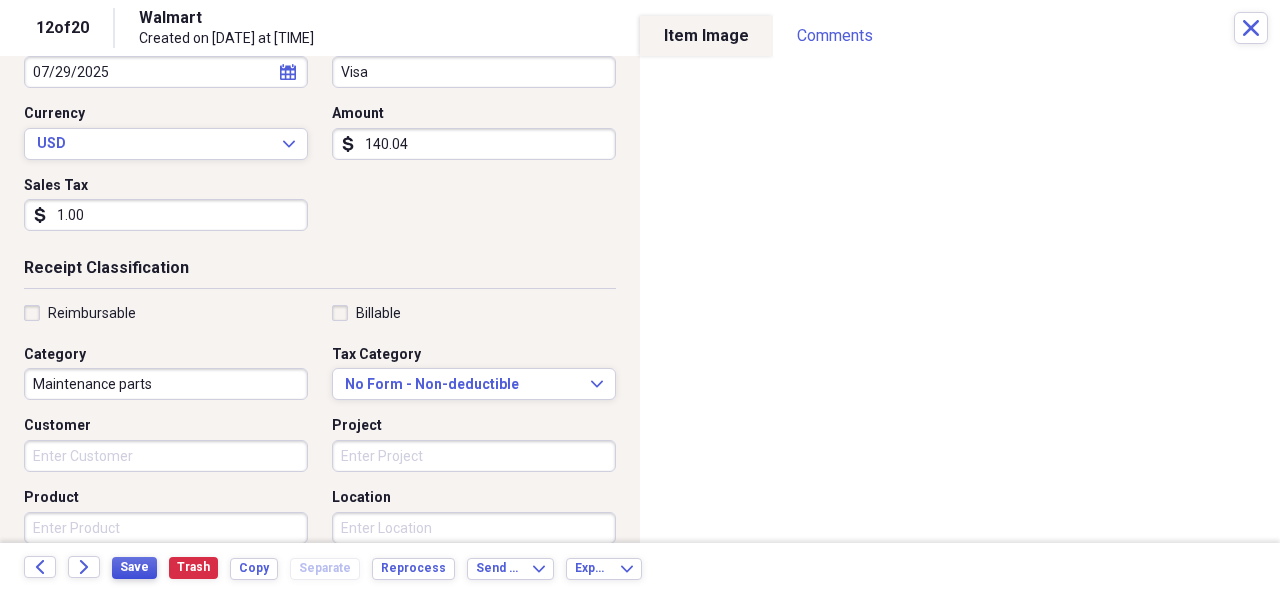 click on "Save" at bounding box center [134, 567] 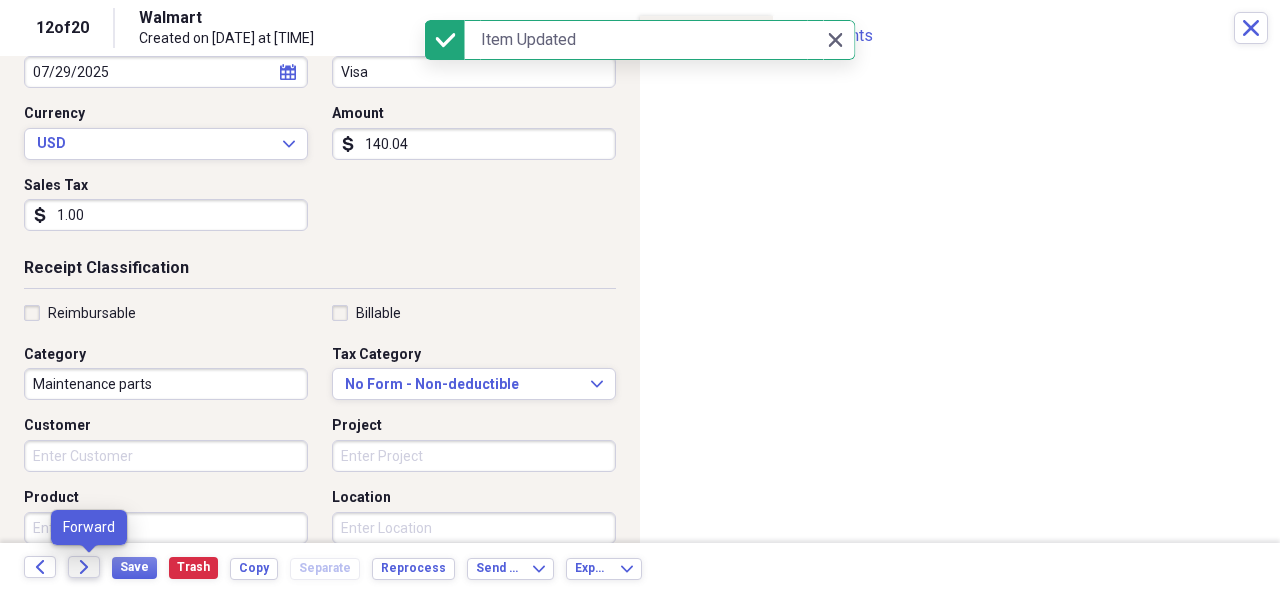 click on "Forward" 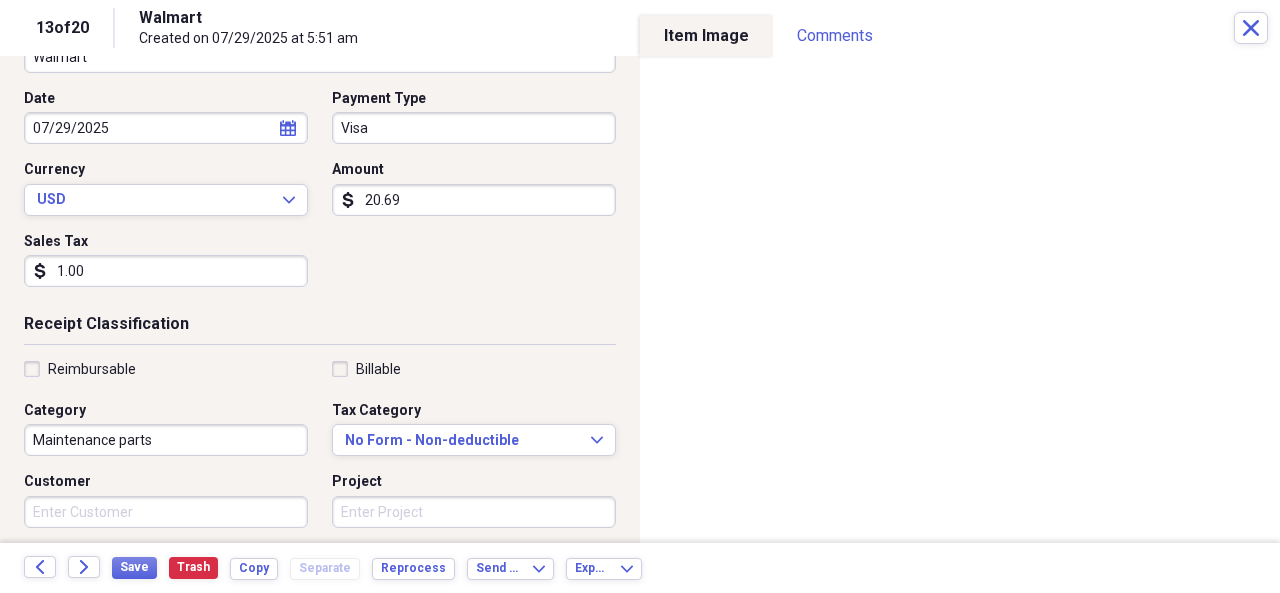 scroll, scrollTop: 200, scrollLeft: 0, axis: vertical 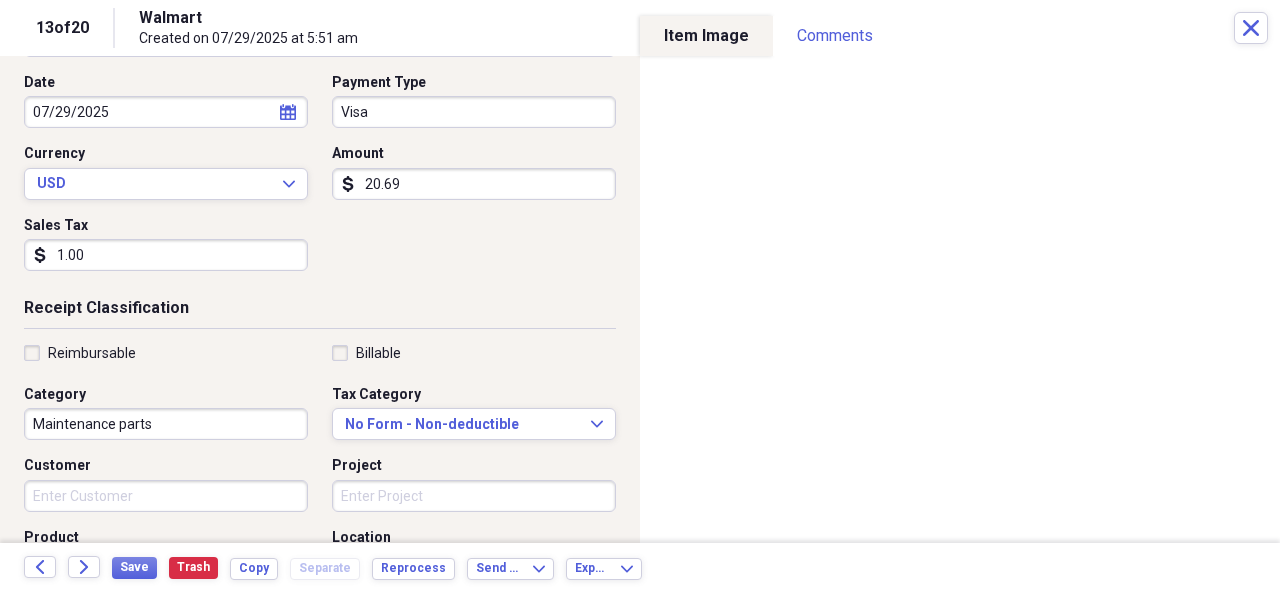 click on "Maintenance parts" at bounding box center (166, 424) 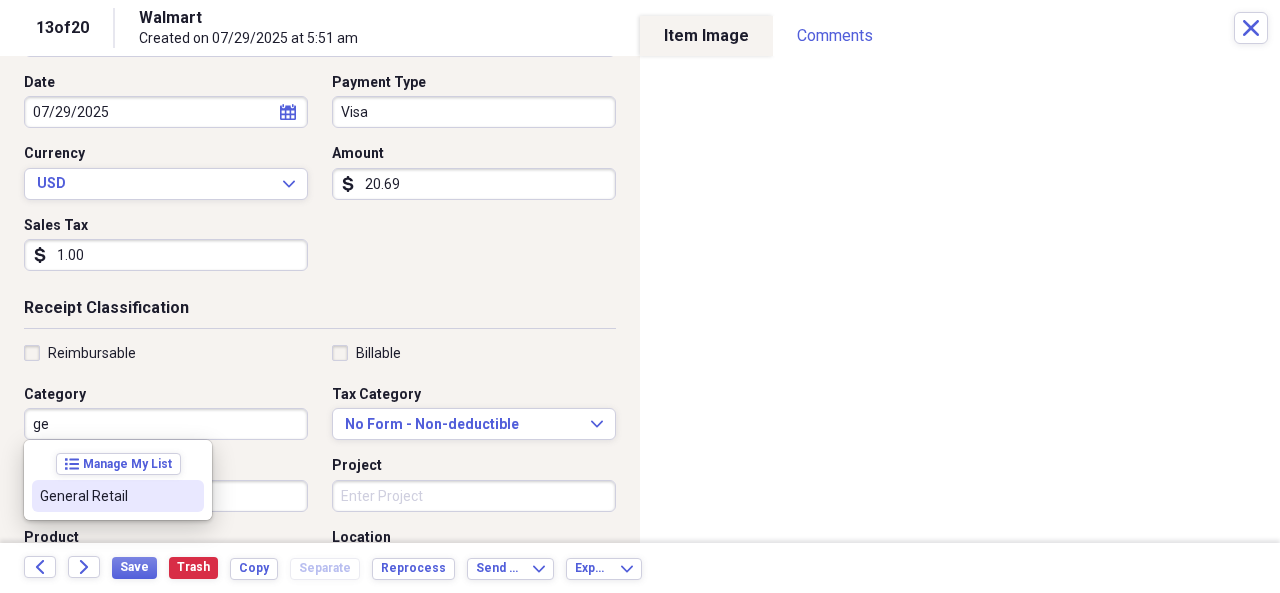 click on "General Retail" at bounding box center (106, 496) 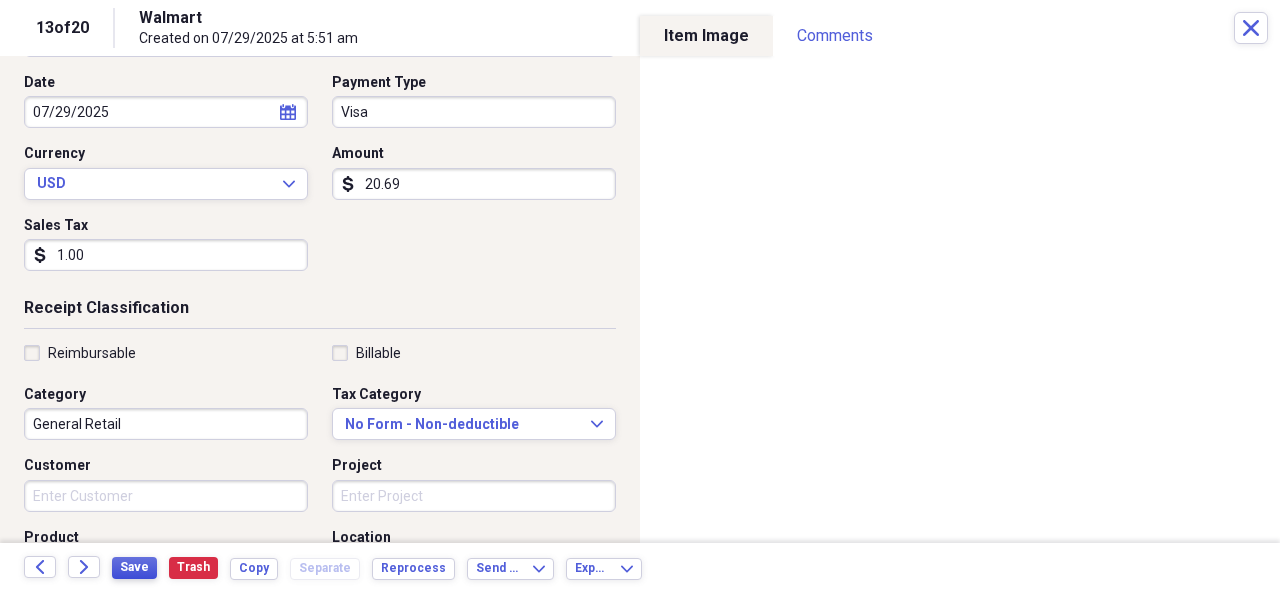 click on "Save" at bounding box center (134, 567) 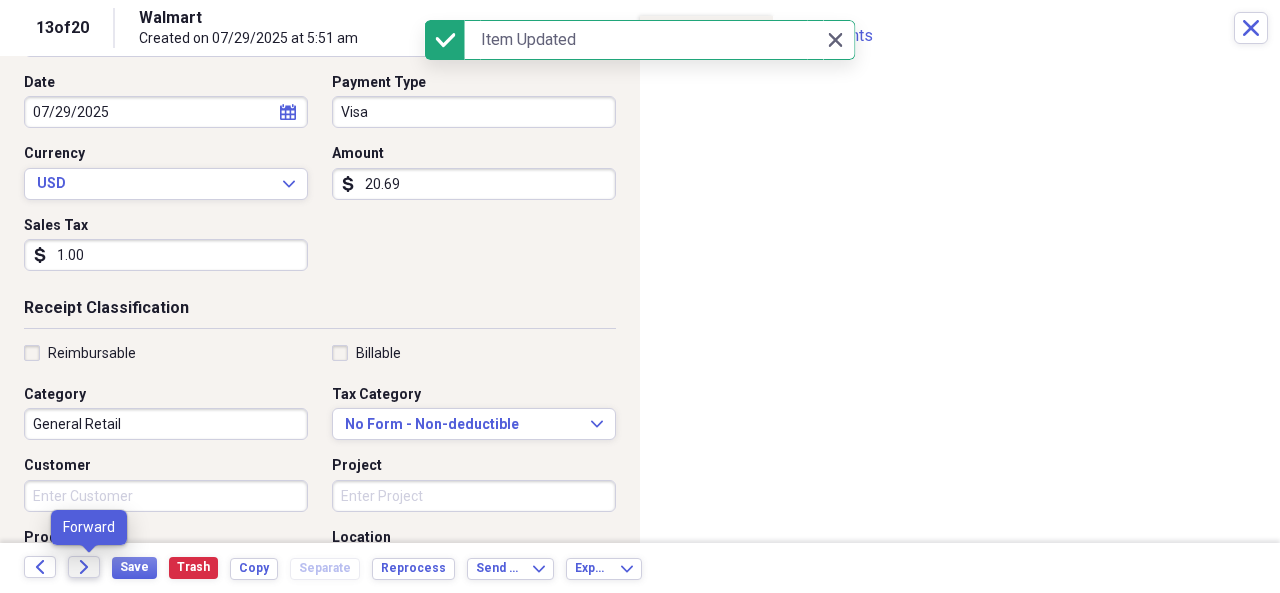 click on "Forward" 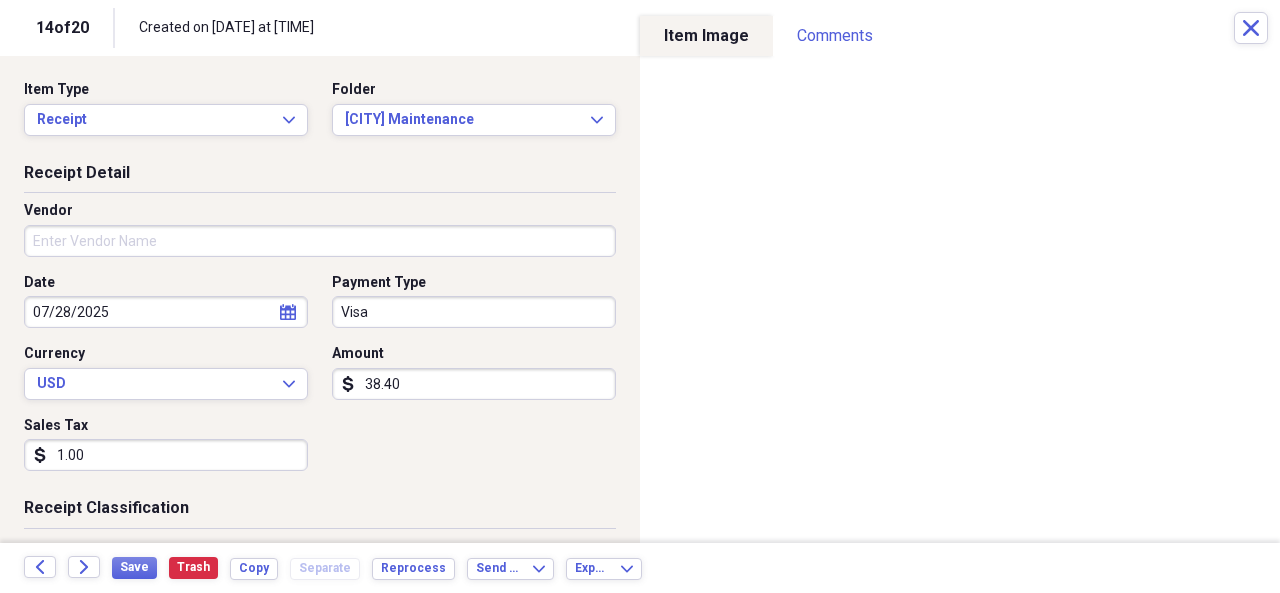 click on "Vendor" at bounding box center [320, 241] 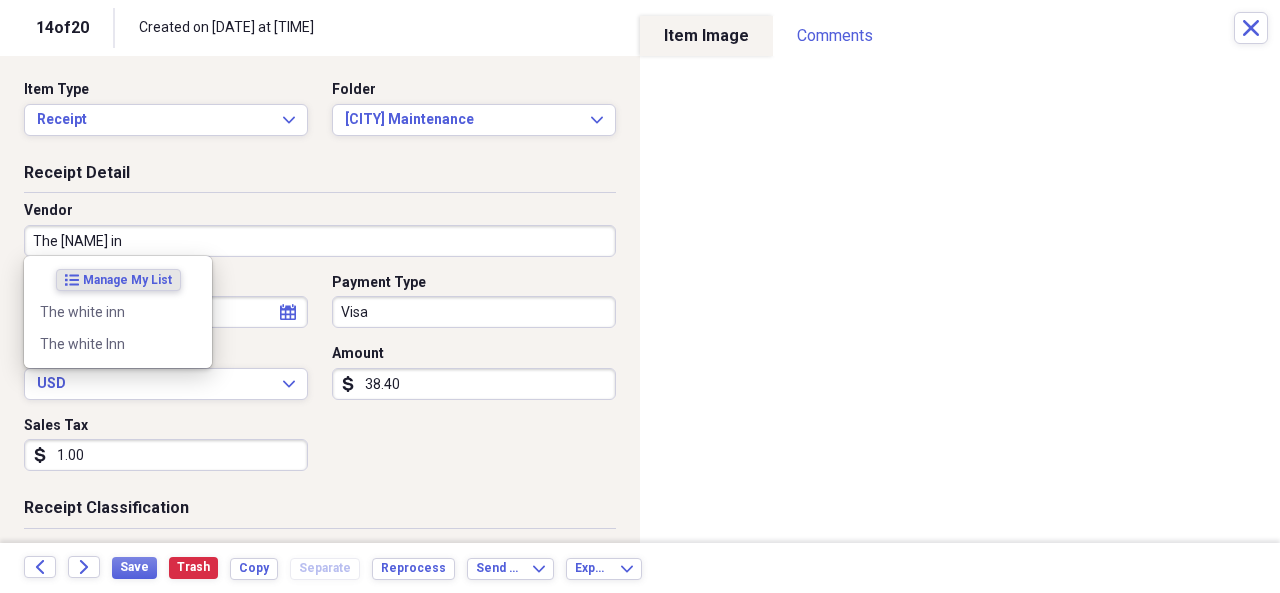 type on "The white inn" 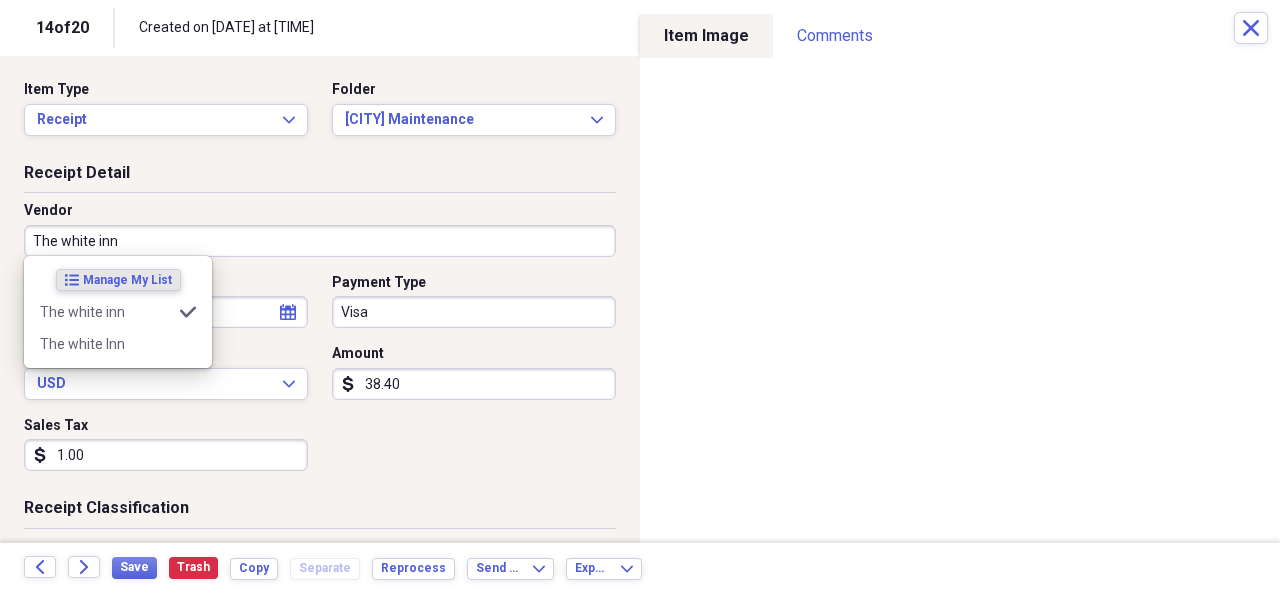 type on "Meals/Restaurants" 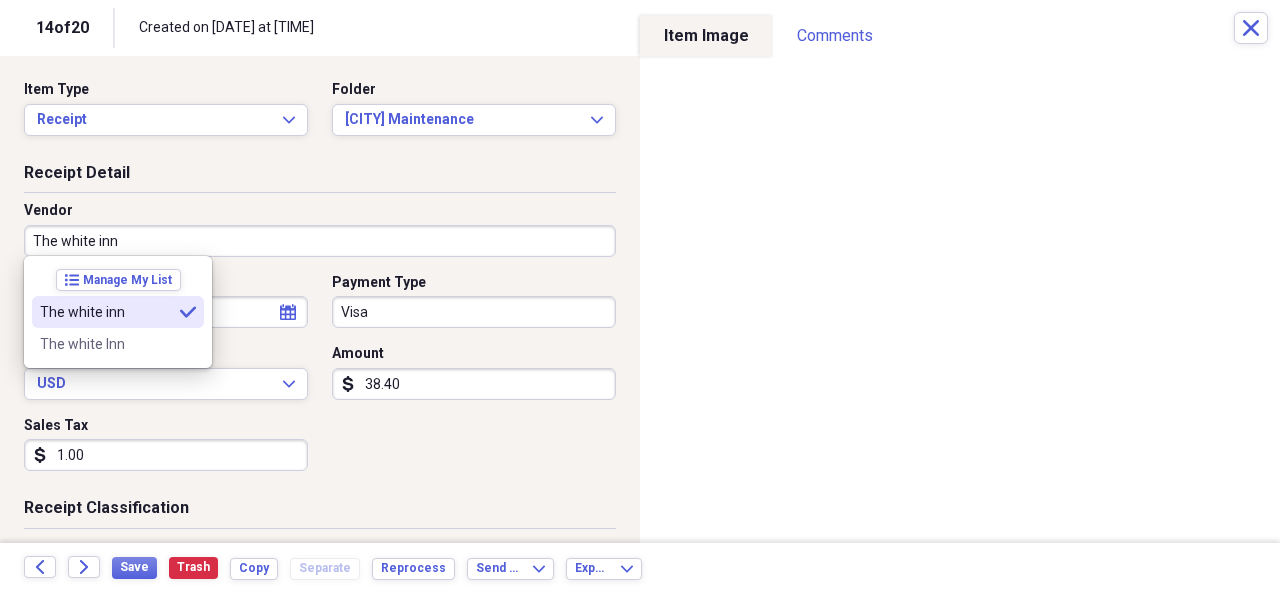 type on "The white inn" 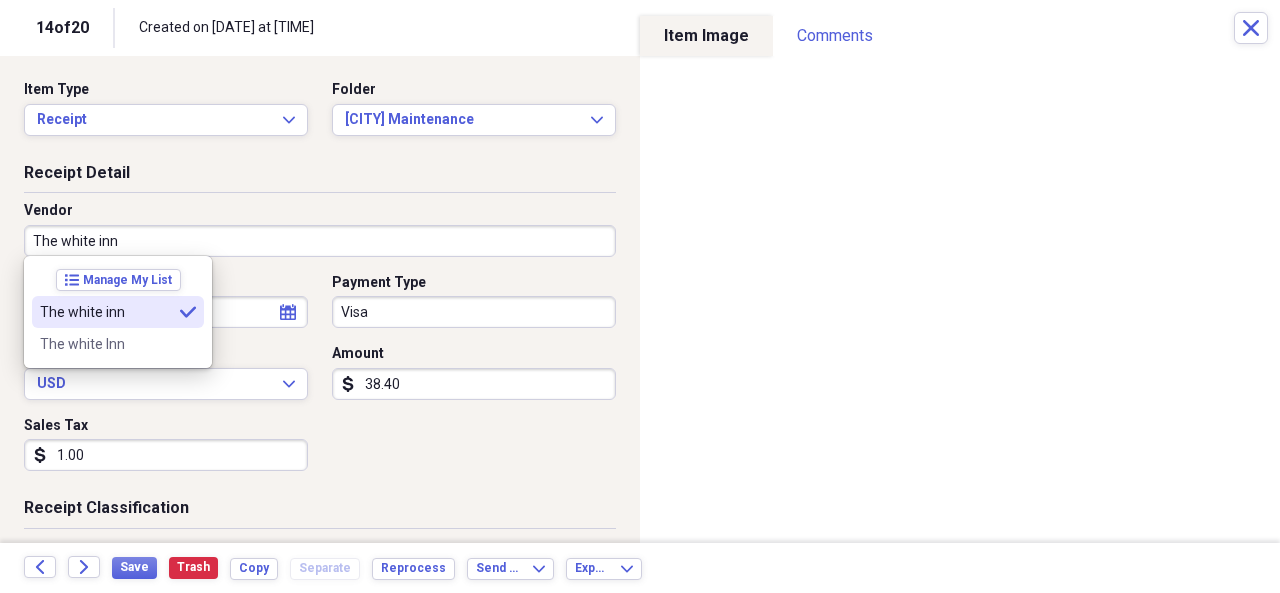 click on "The white inn" at bounding box center (106, 312) 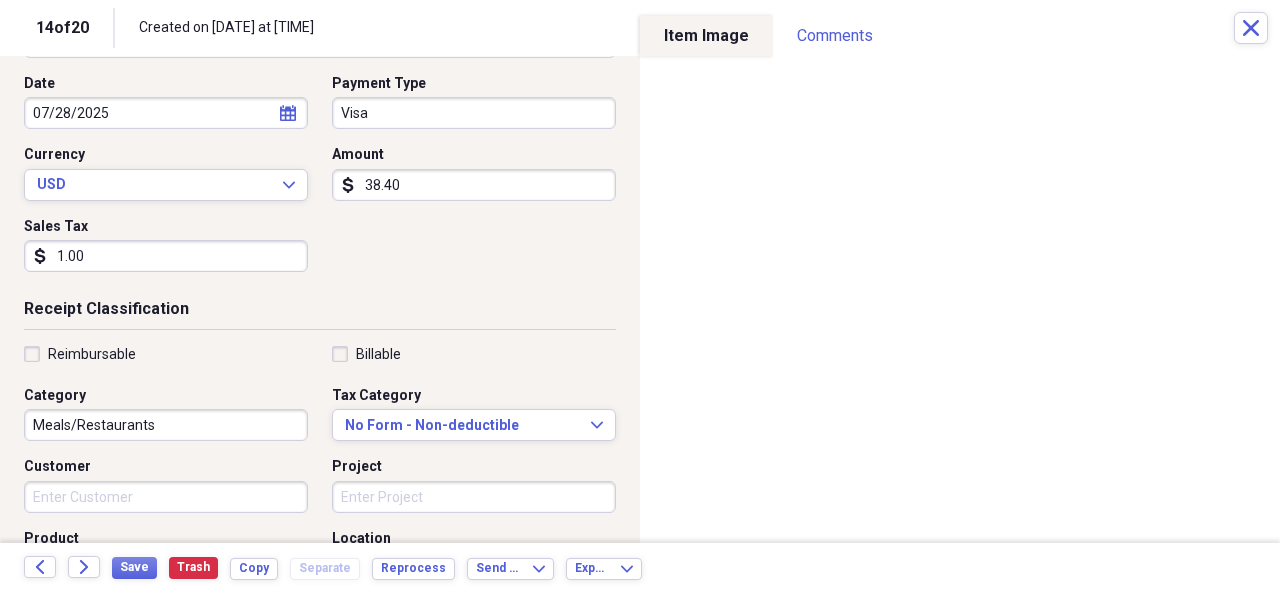 scroll, scrollTop: 200, scrollLeft: 0, axis: vertical 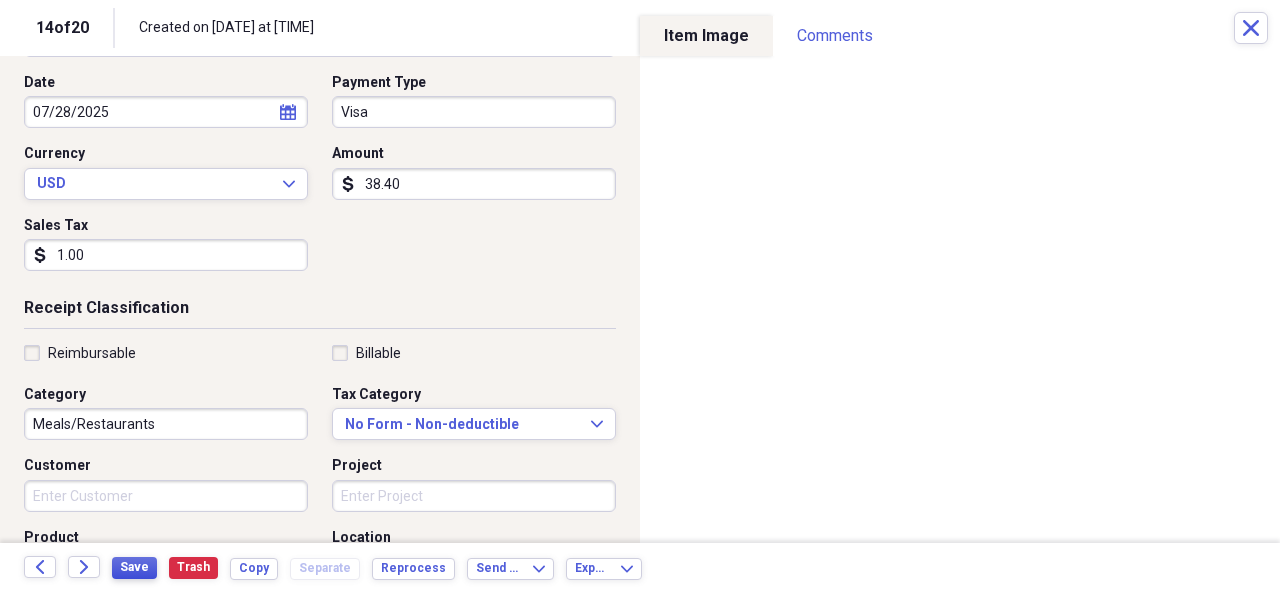 click on "Save" at bounding box center [134, 567] 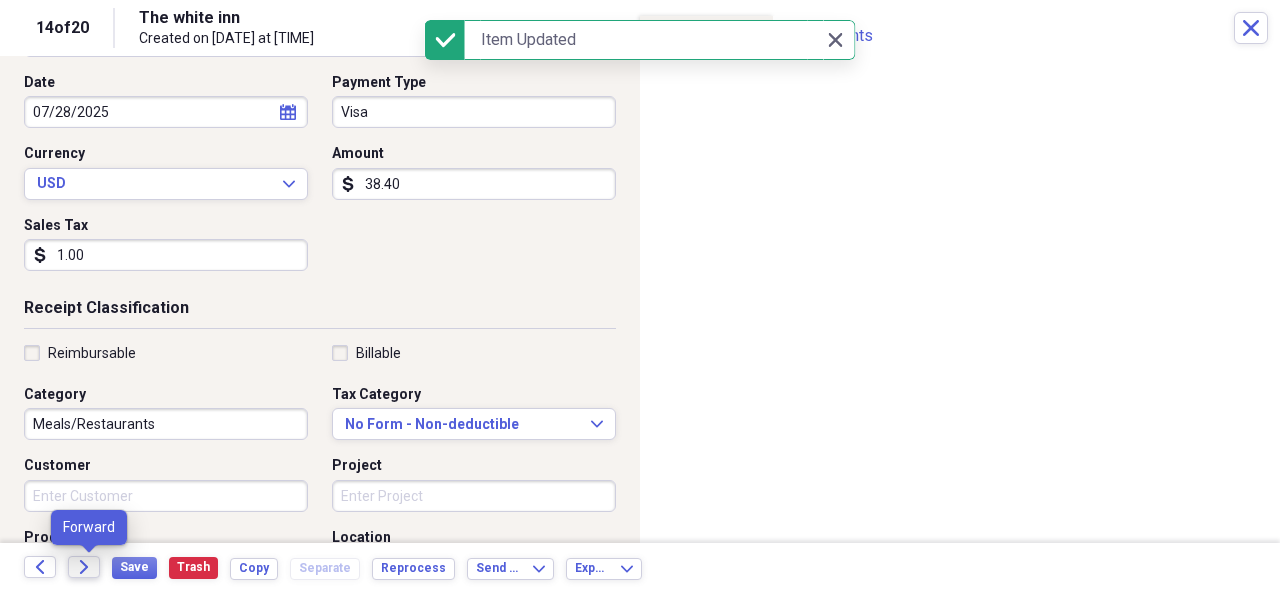 click on "Forward" at bounding box center (84, 567) 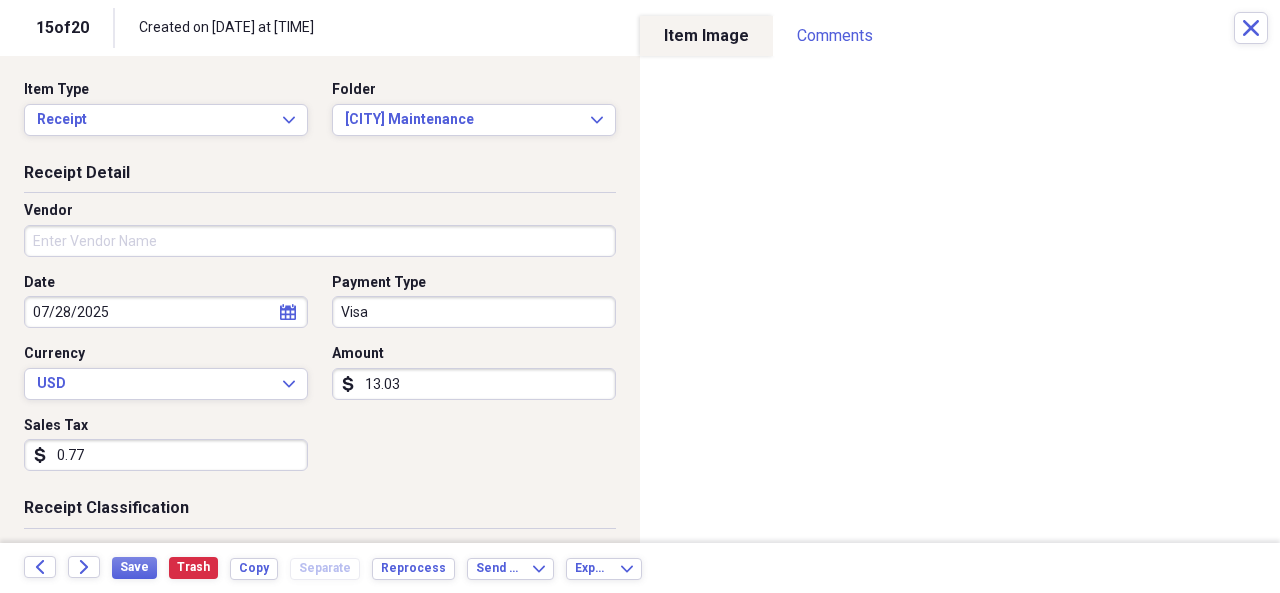 click on "Vendor" at bounding box center [320, 241] 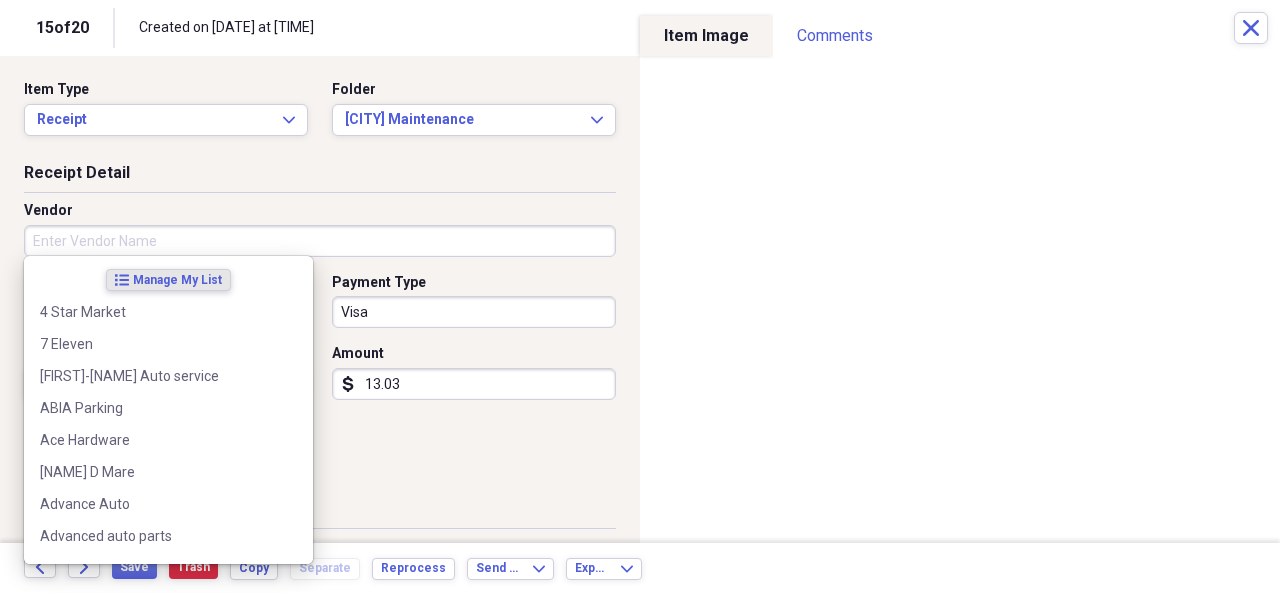 click on "Vendor" at bounding box center [320, 241] 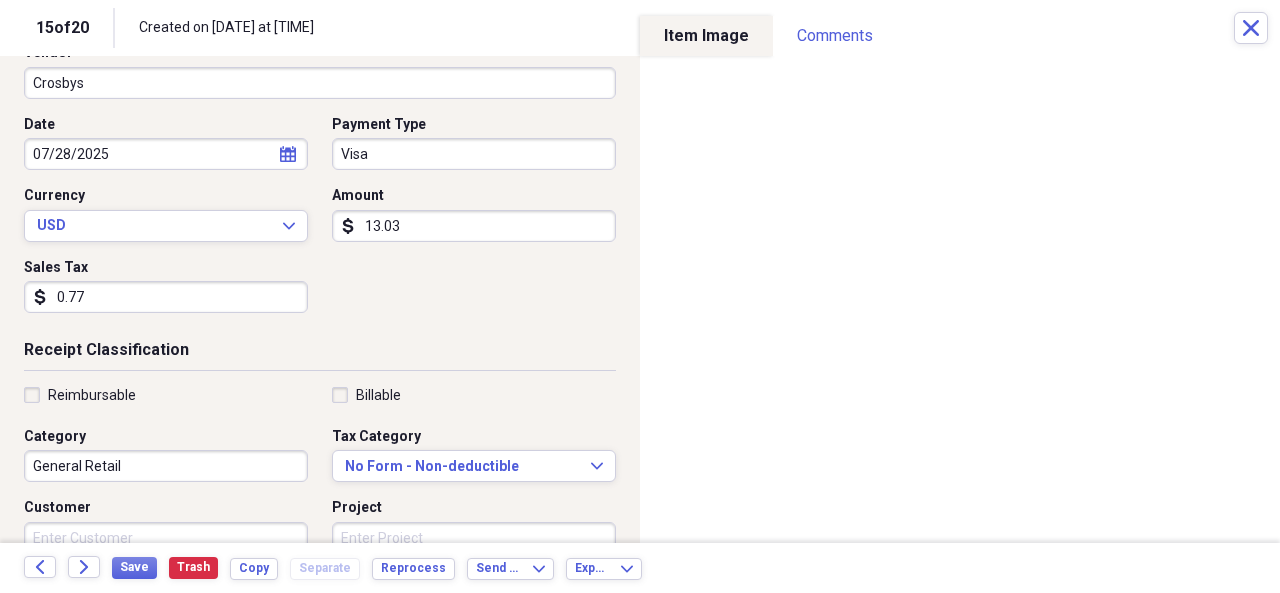 scroll, scrollTop: 200, scrollLeft: 0, axis: vertical 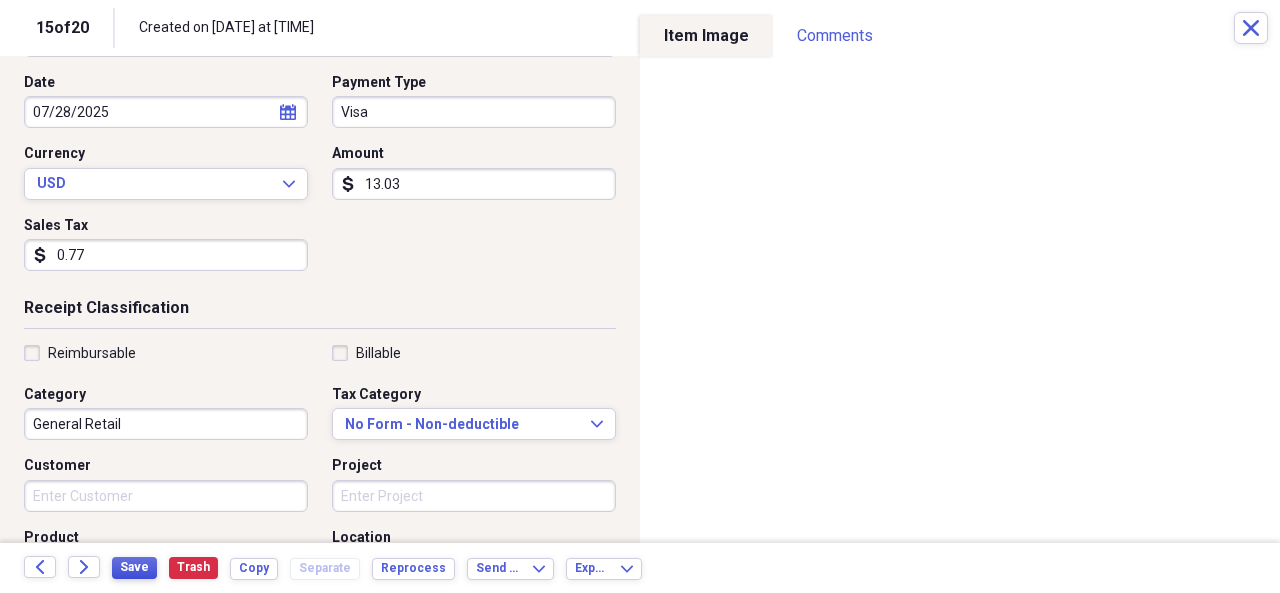 type on "Crosbys" 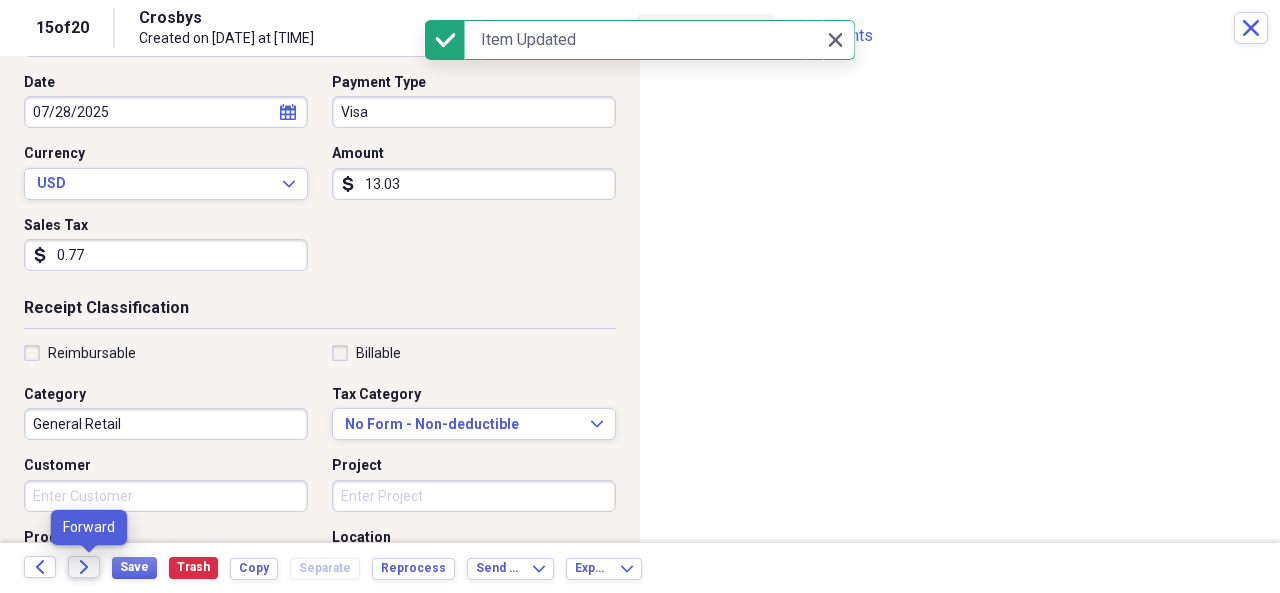 click on "Forward" 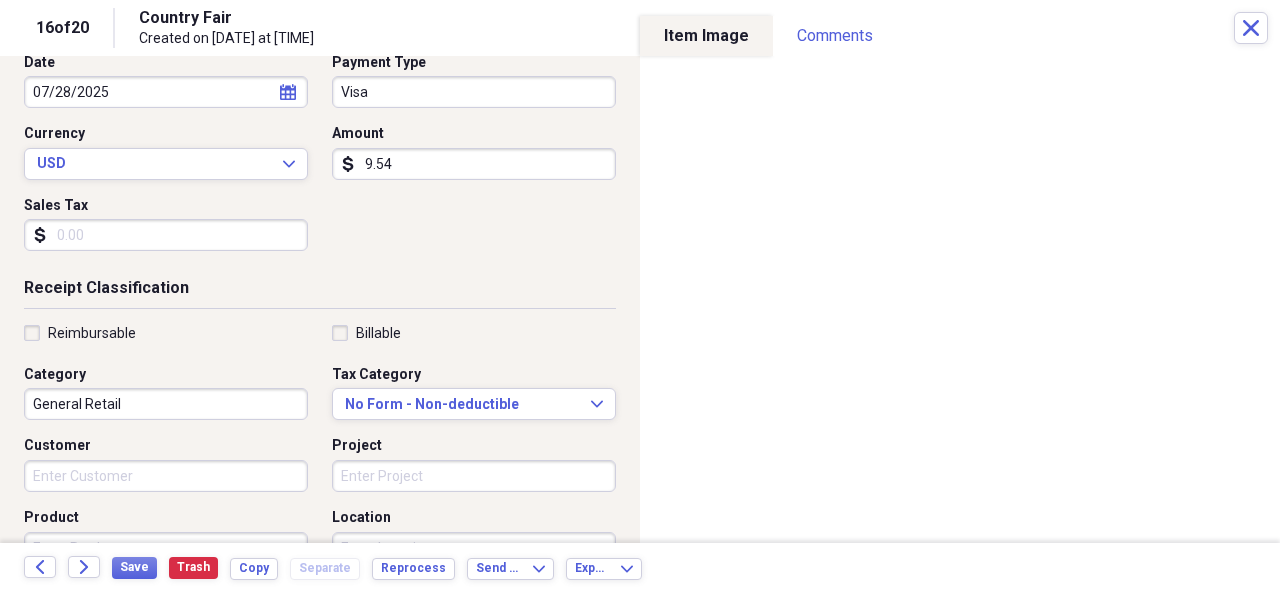 scroll, scrollTop: 240, scrollLeft: 0, axis: vertical 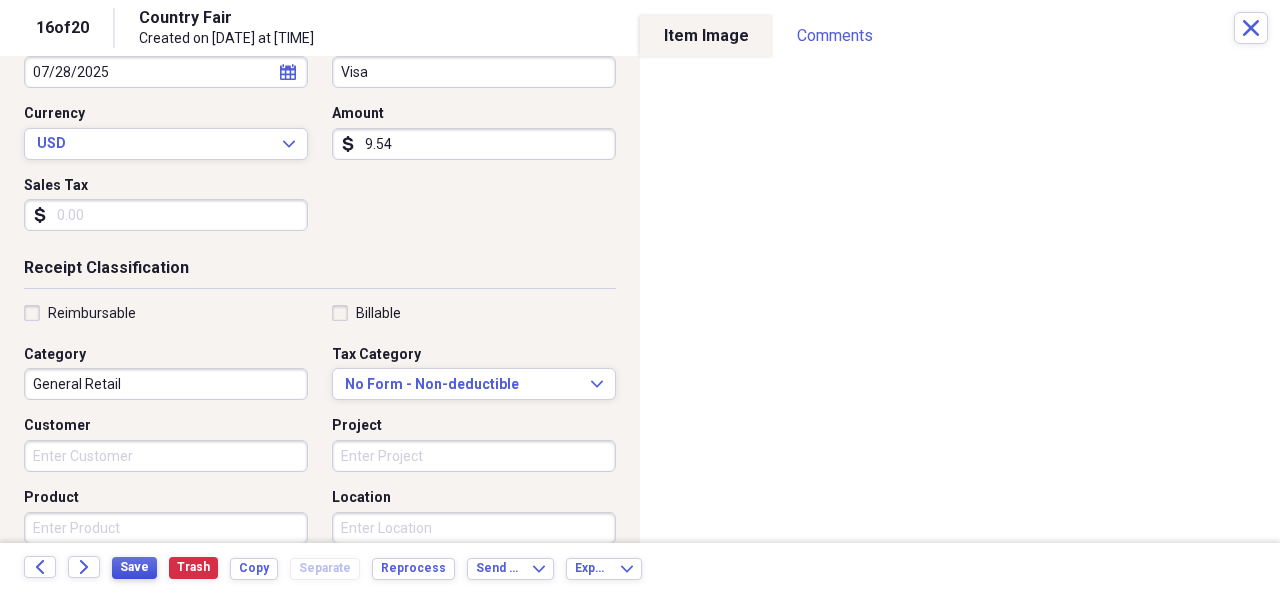 click on "Save" at bounding box center (134, 567) 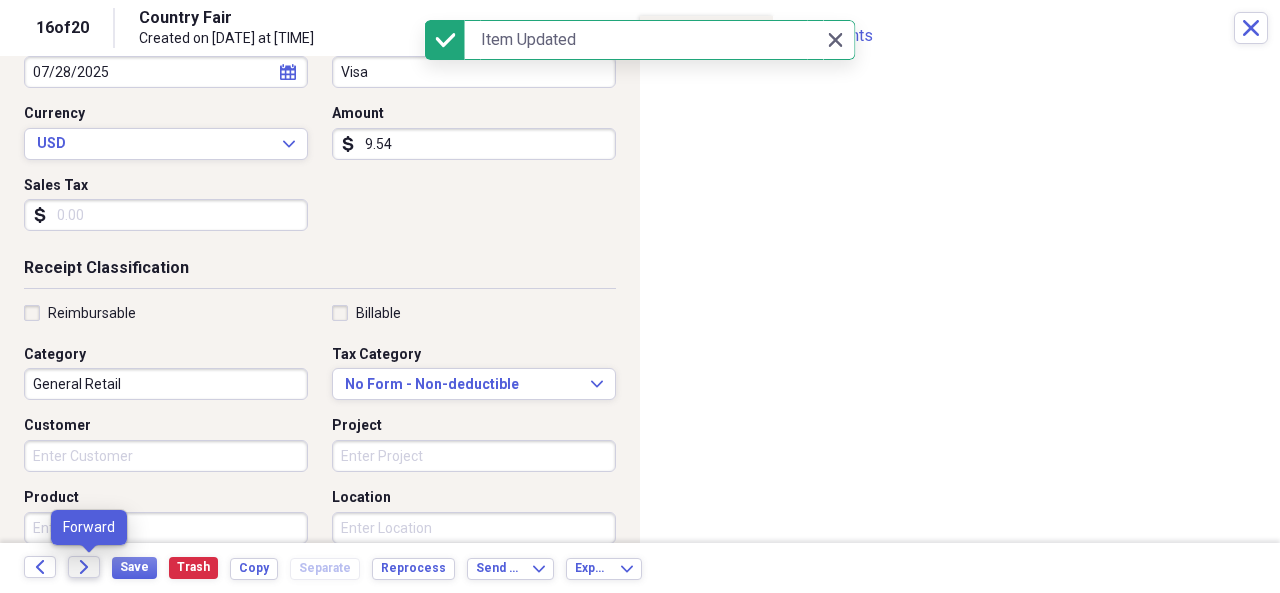 click on "Forward" 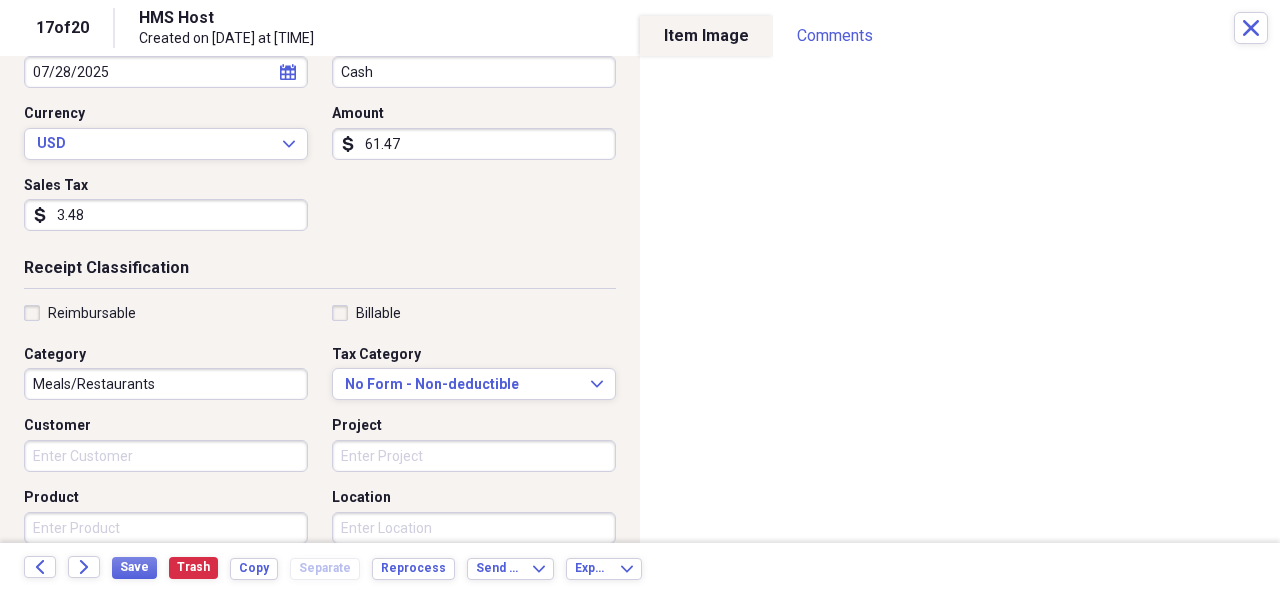 scroll, scrollTop: 280, scrollLeft: 0, axis: vertical 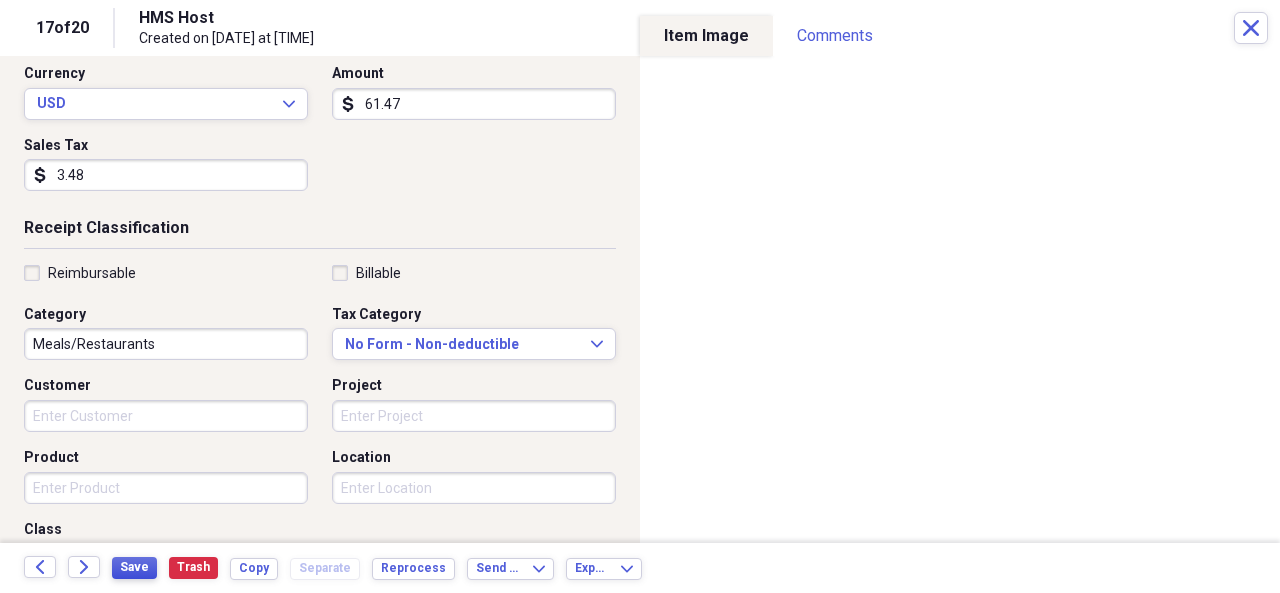 click on "Save" at bounding box center [134, 567] 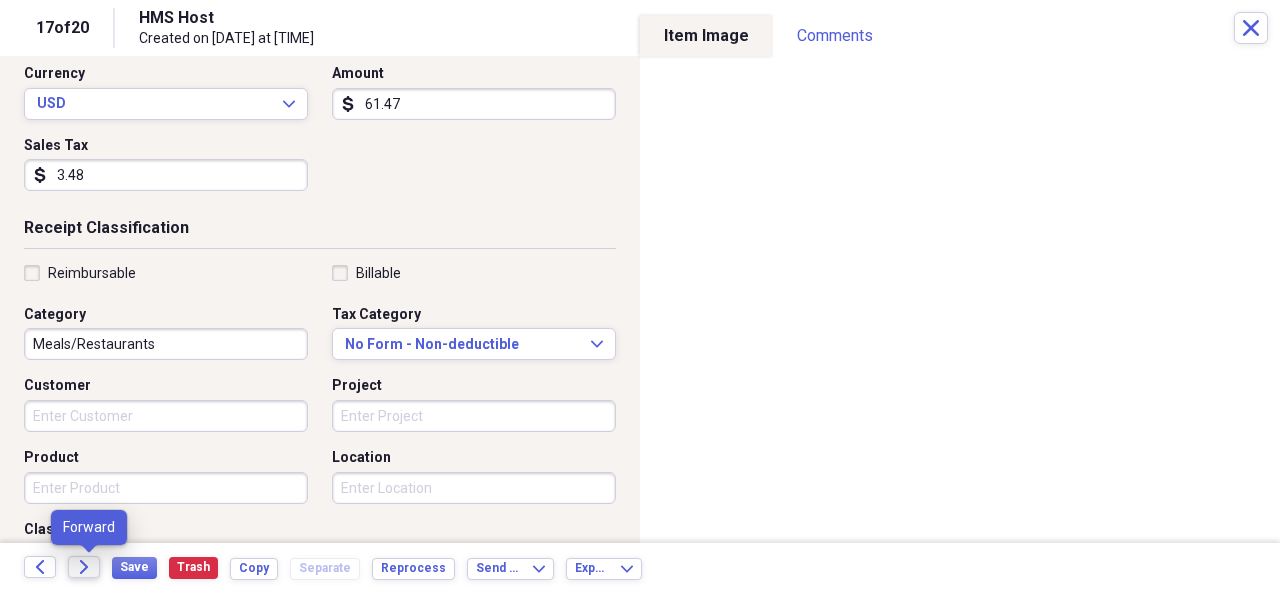 click on "Forward" at bounding box center (84, 567) 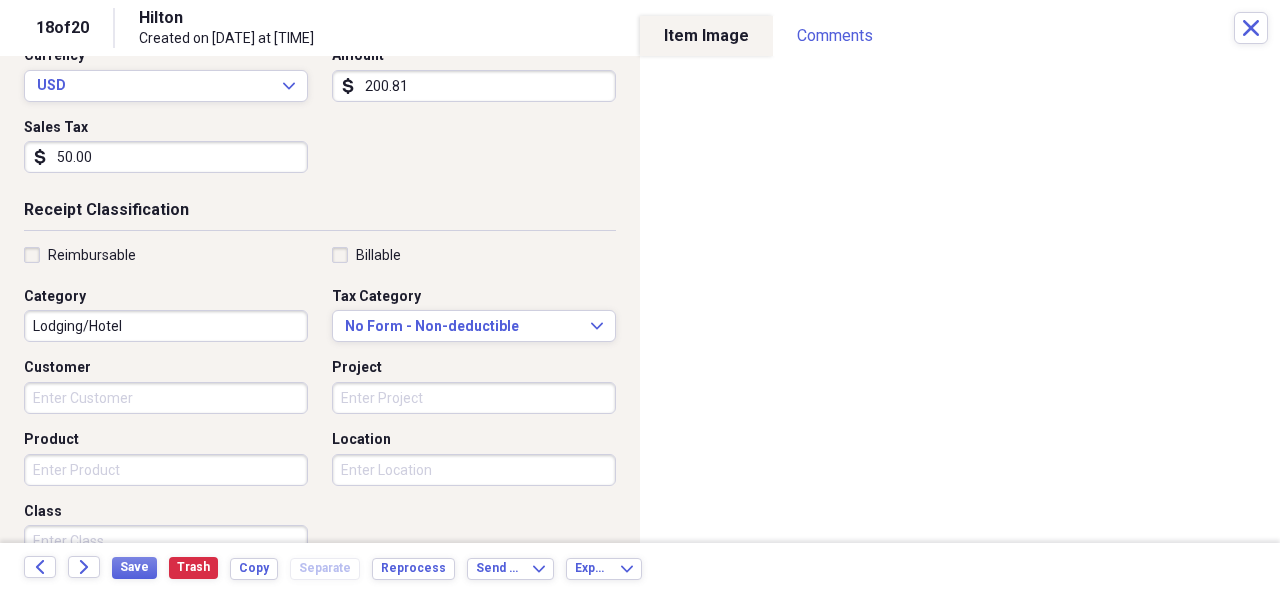 scroll, scrollTop: 320, scrollLeft: 0, axis: vertical 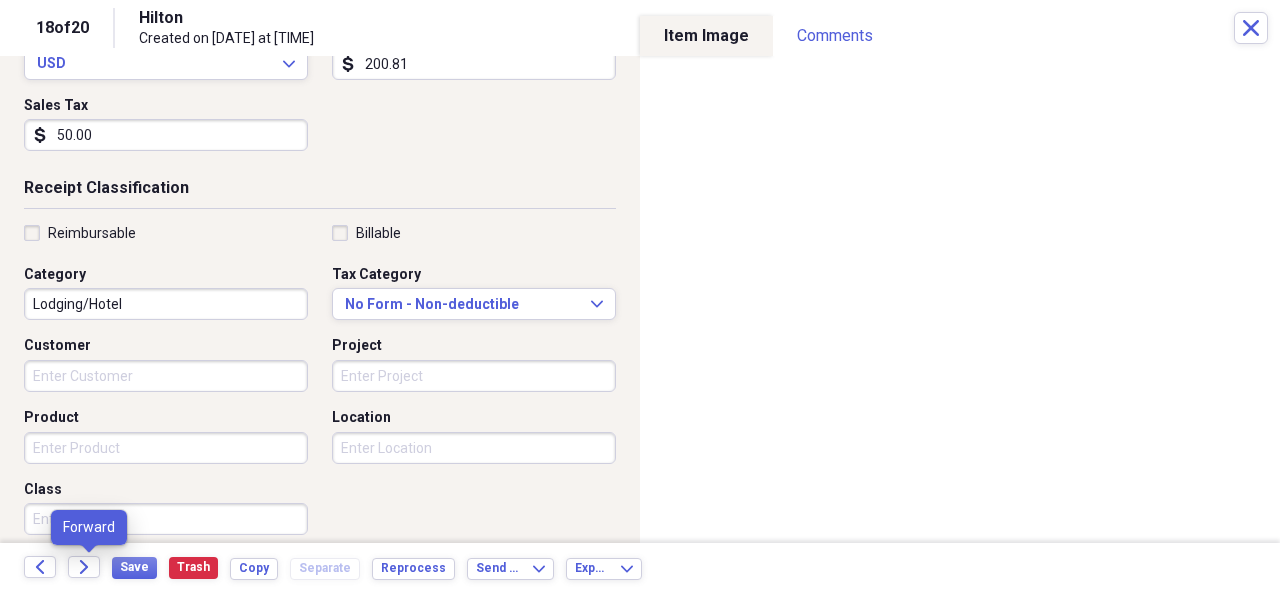 click on "Forward" at bounding box center (90, 568) 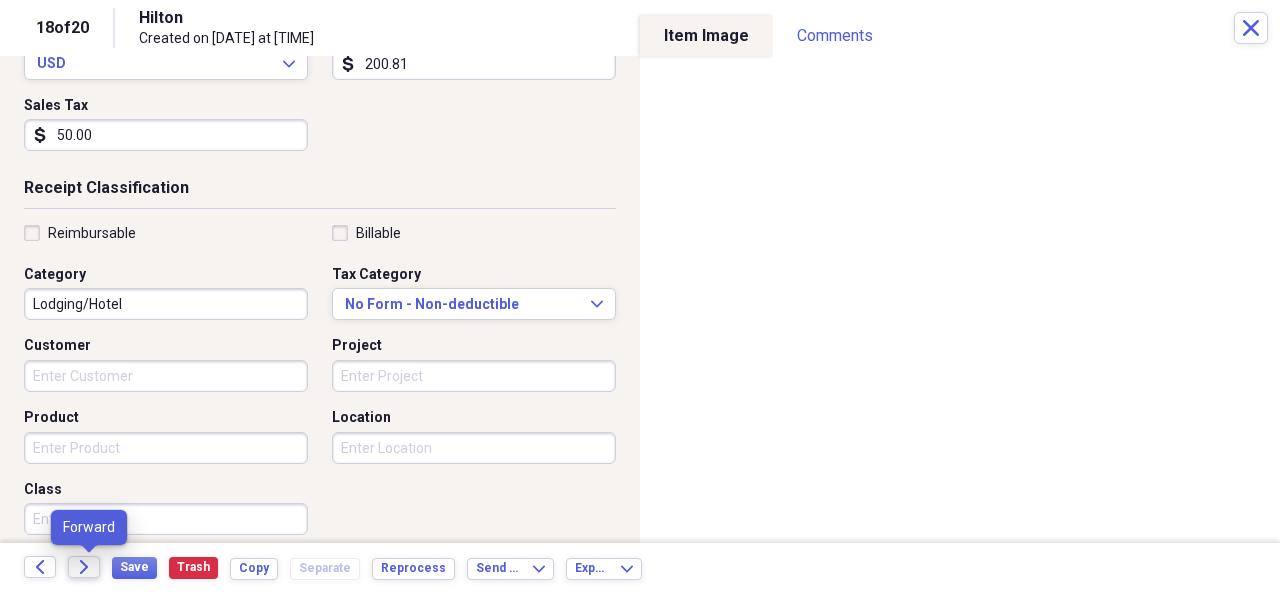 click on "Forward" 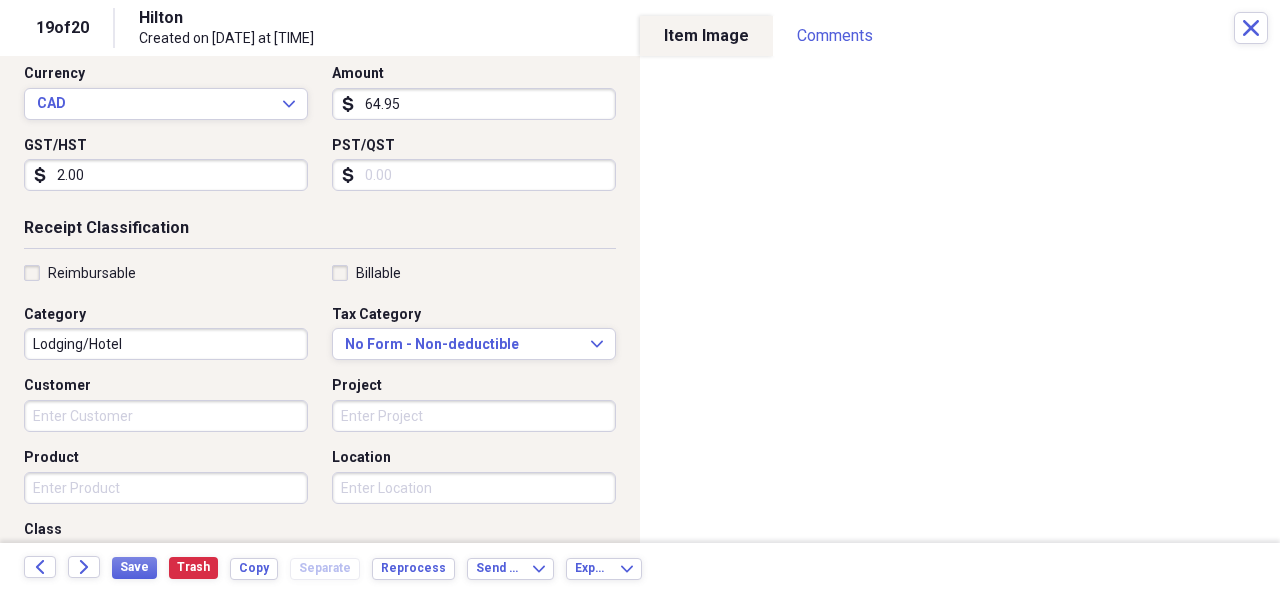 scroll, scrollTop: 320, scrollLeft: 0, axis: vertical 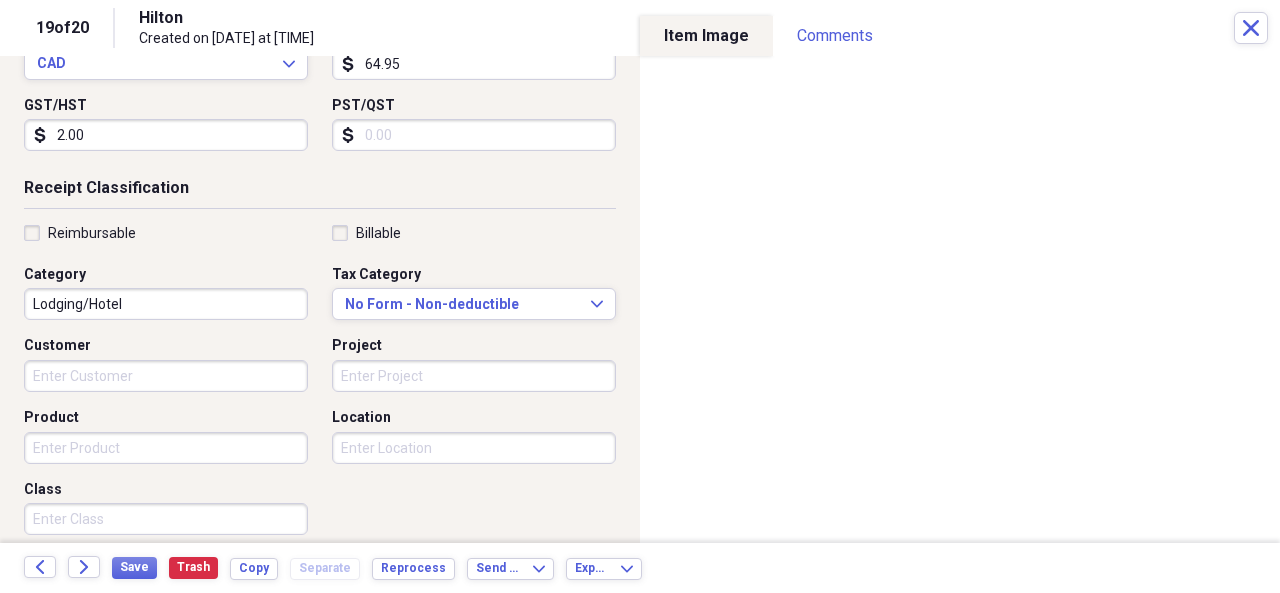 click on "Folder [CITY] maintenance Add Folder Folder [CITY] Maintenance and Training Add Folder Folder [CITY] Maintenance Add Folder Folder [CITY] county training Add Folder Collapse Trash Trash Expand Folder [NAME] College Folder [NAME] maintenance Folder [NAME] maintenance Folder [CITY] maintenance Folder [CITY] Maintenance 4/05/2023 Folder [CITY] Folder [NAME] Maintenance Folder [NAME] Warranty Folder [NAME] warranty and maintenance Folder [CITY] Folder [CITY] Maintenace and Training Folder [CITY] Maintennace and Training Folder [CITY] Maintenance Folder [CITY] Install Folder [CITY] Folder Folder 1" at bounding box center (640, 296) 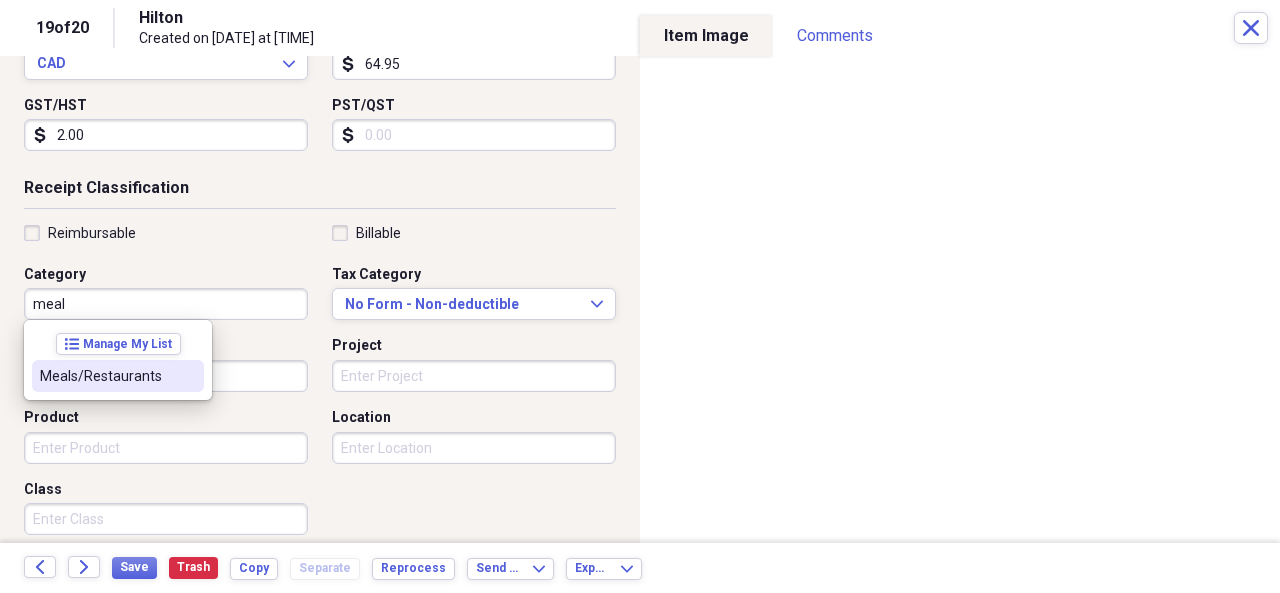 click on "Meals/Restaurants" at bounding box center (106, 376) 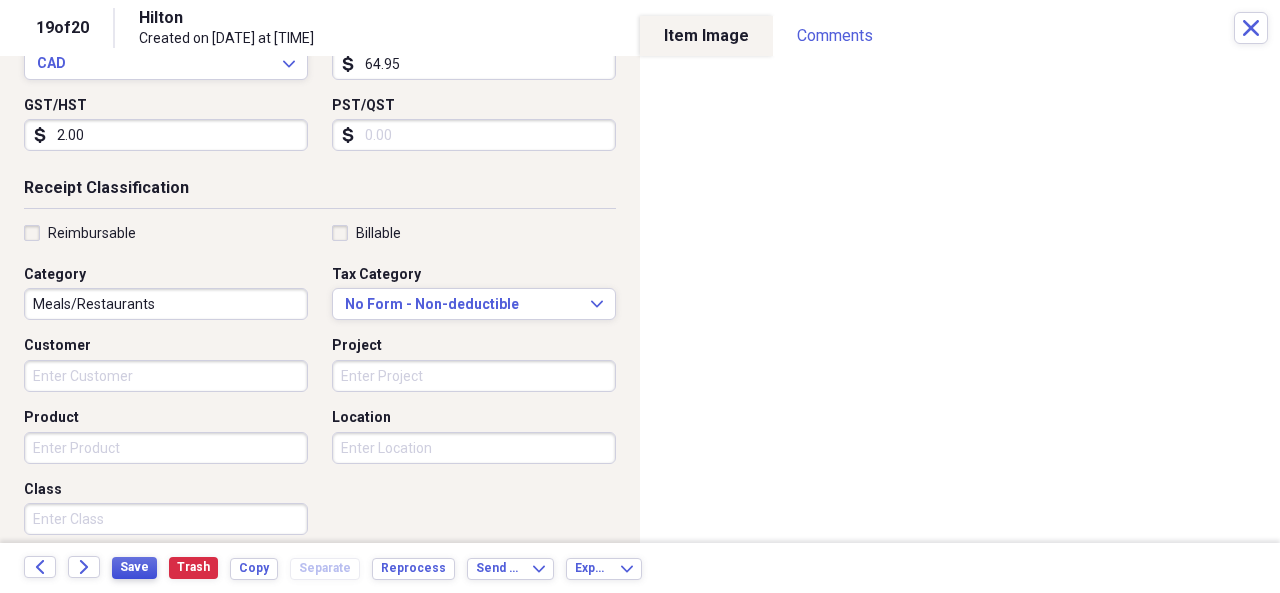 click on "Save" at bounding box center [134, 567] 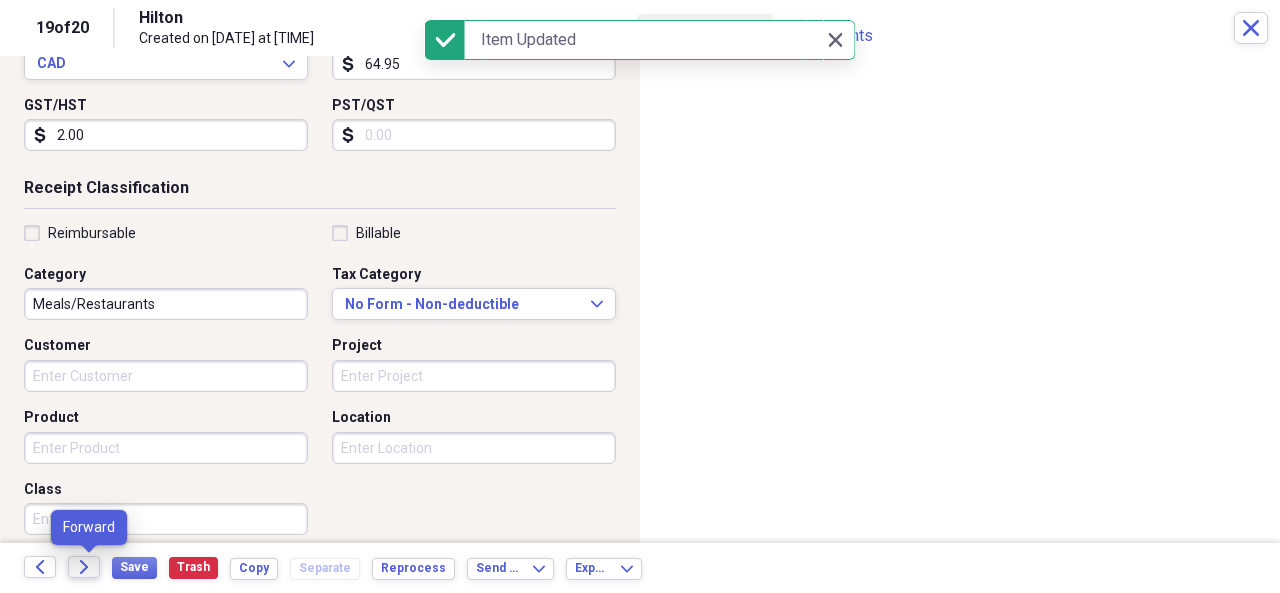click on "Forward" 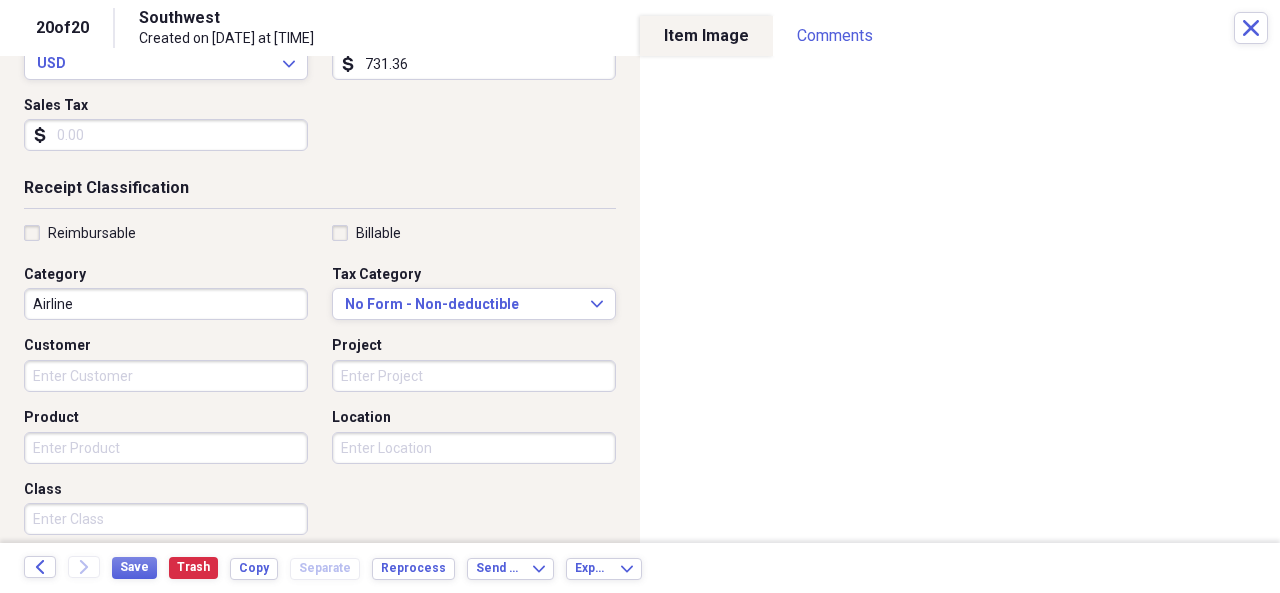 scroll, scrollTop: 360, scrollLeft: 0, axis: vertical 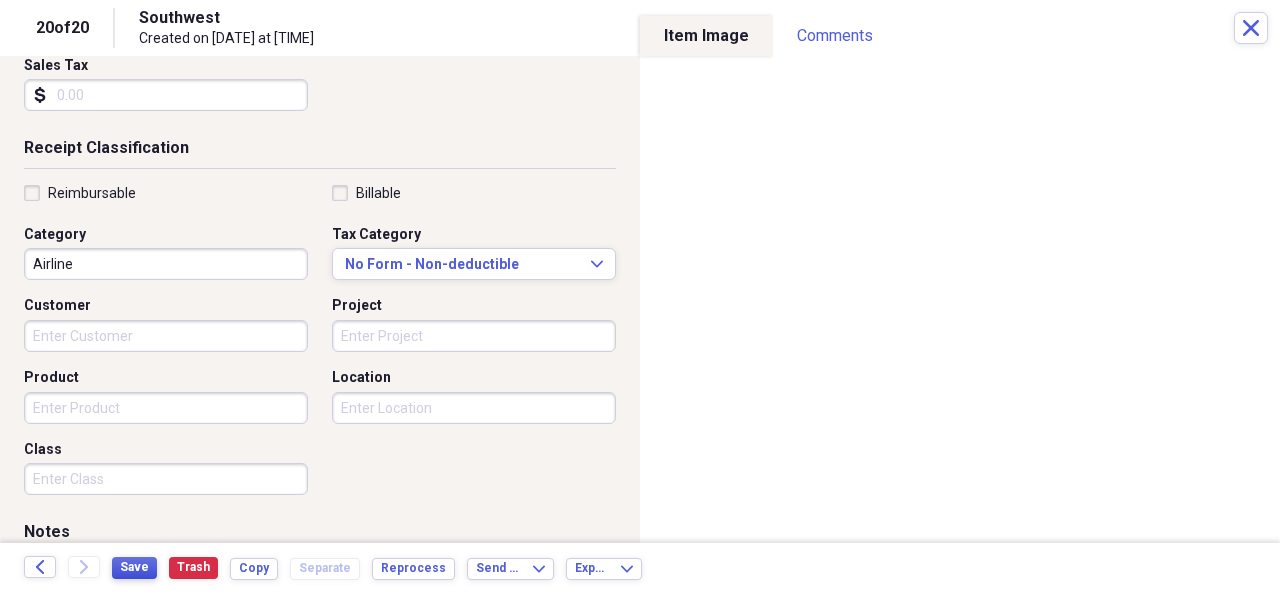 click on "Save" at bounding box center (134, 567) 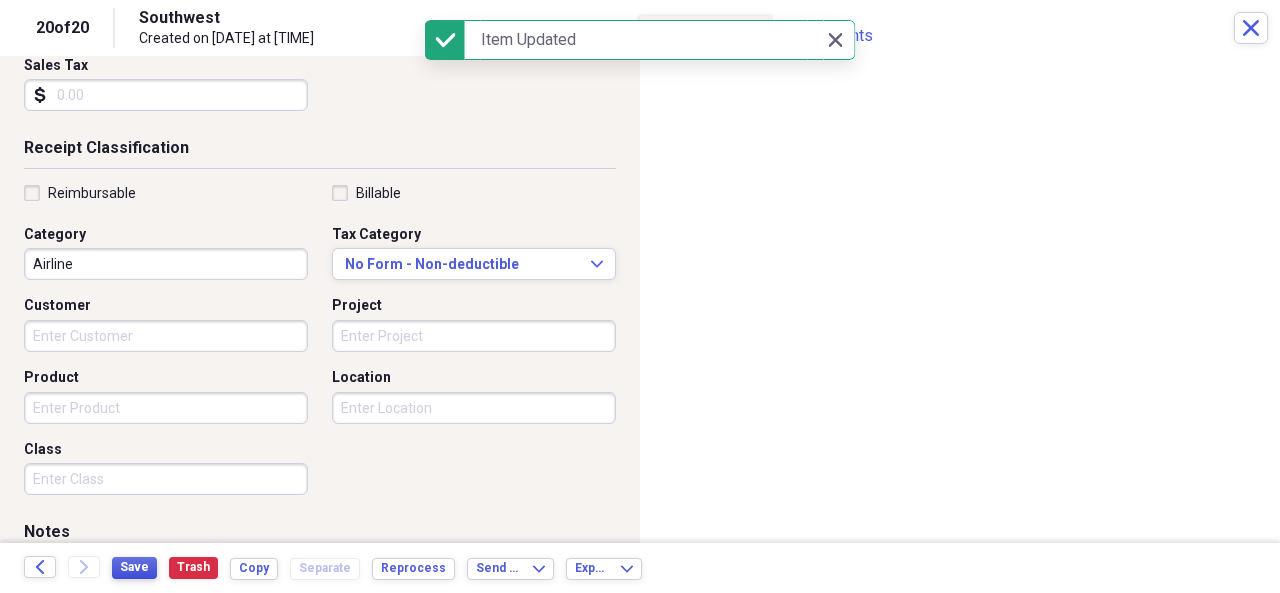 click on "Save" at bounding box center (134, 567) 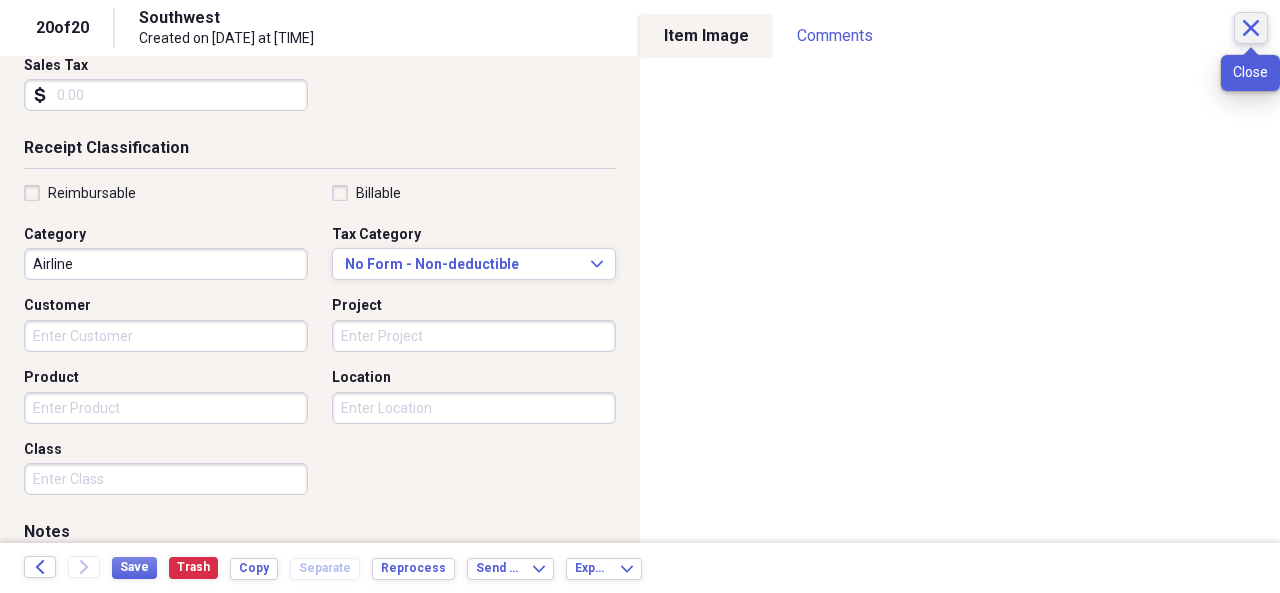click on "Close" at bounding box center (1251, 28) 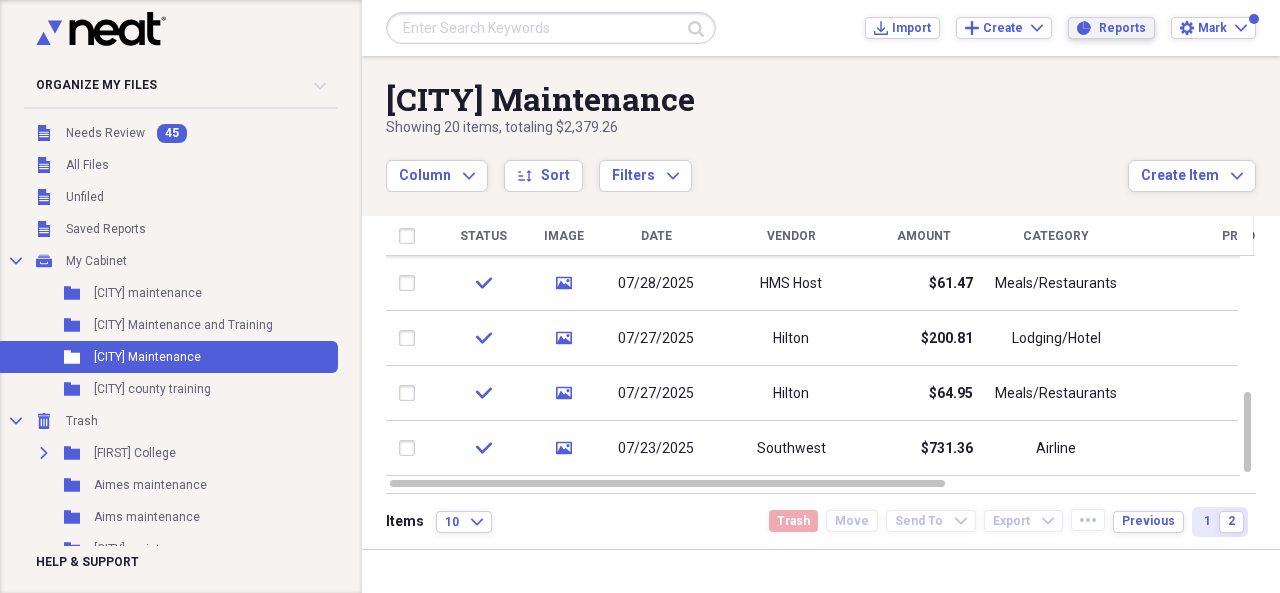 click on "Reports" at bounding box center (1122, 28) 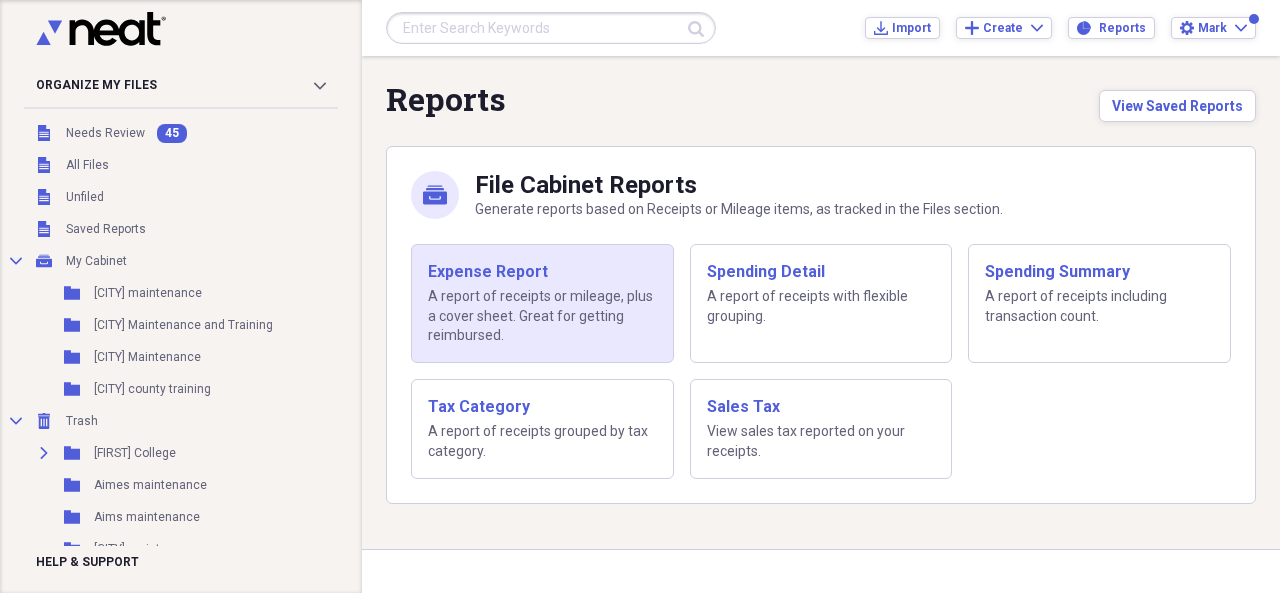 click on "A report of receipts or mileage, plus a cover sheet. Great for getting reimbursed." at bounding box center [542, 316] 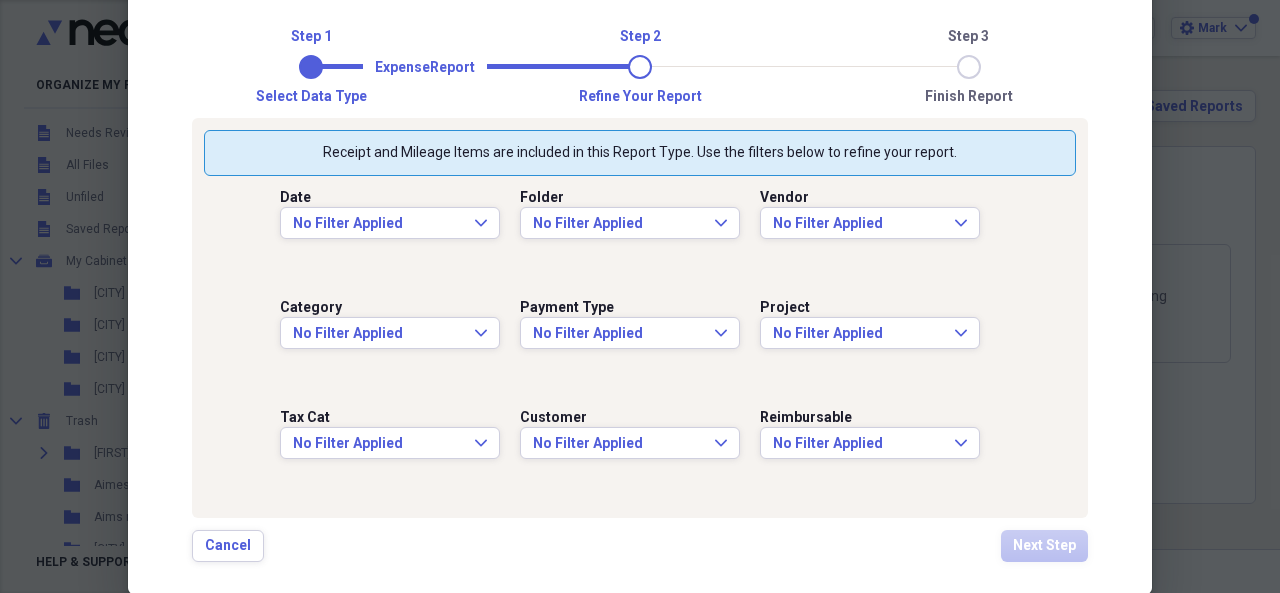 scroll, scrollTop: 126, scrollLeft: 0, axis: vertical 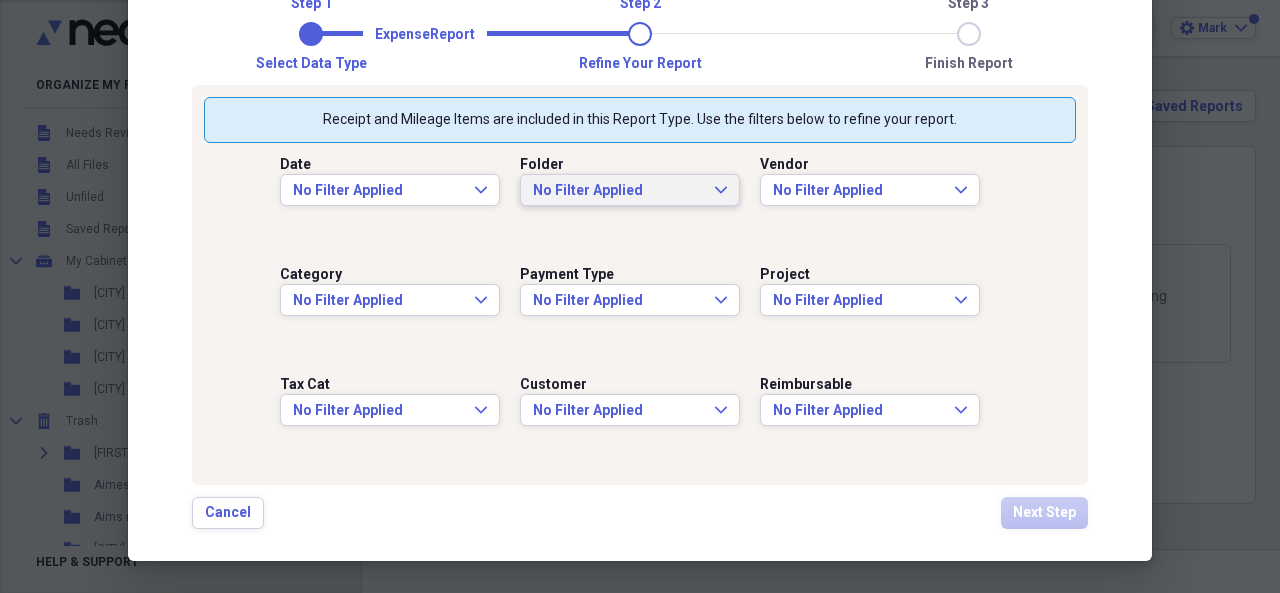 click on "No Filter Applied Expand" at bounding box center [630, 190] 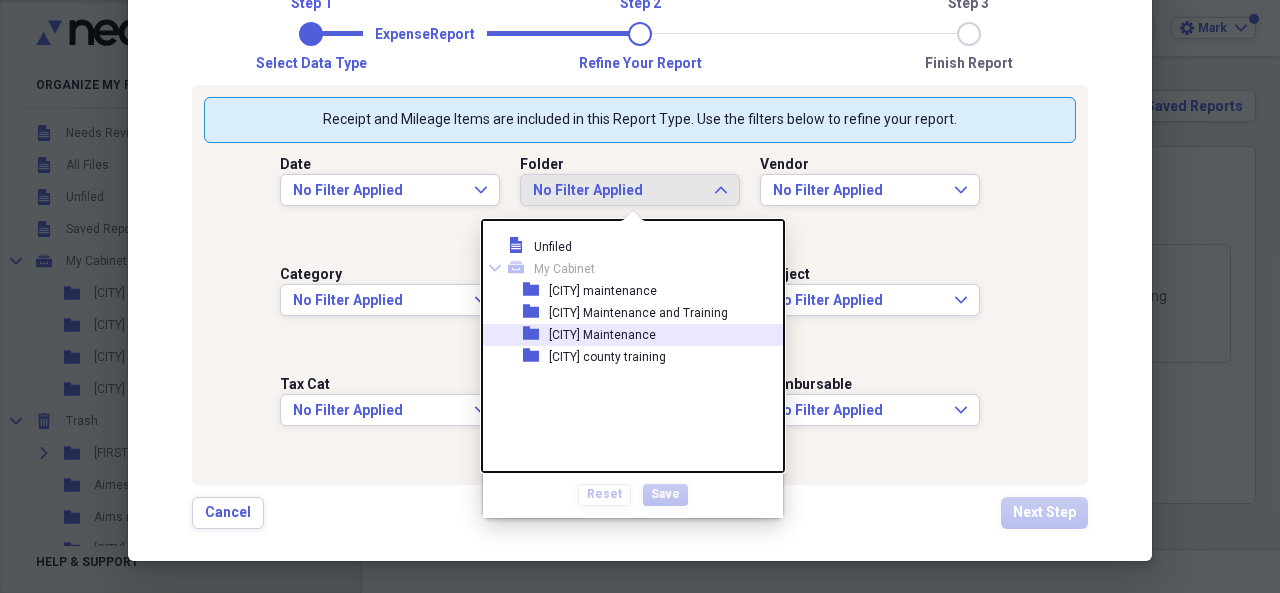 click on "[CITY] Maintenance" at bounding box center (602, 335) 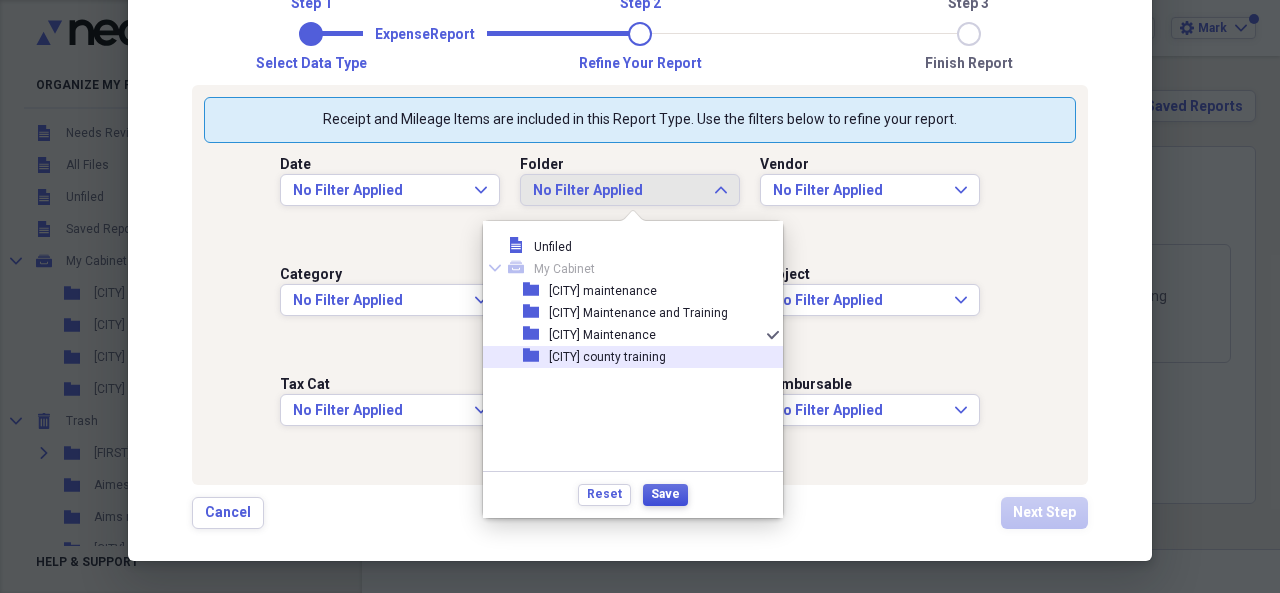 click on "Save" at bounding box center (665, 494) 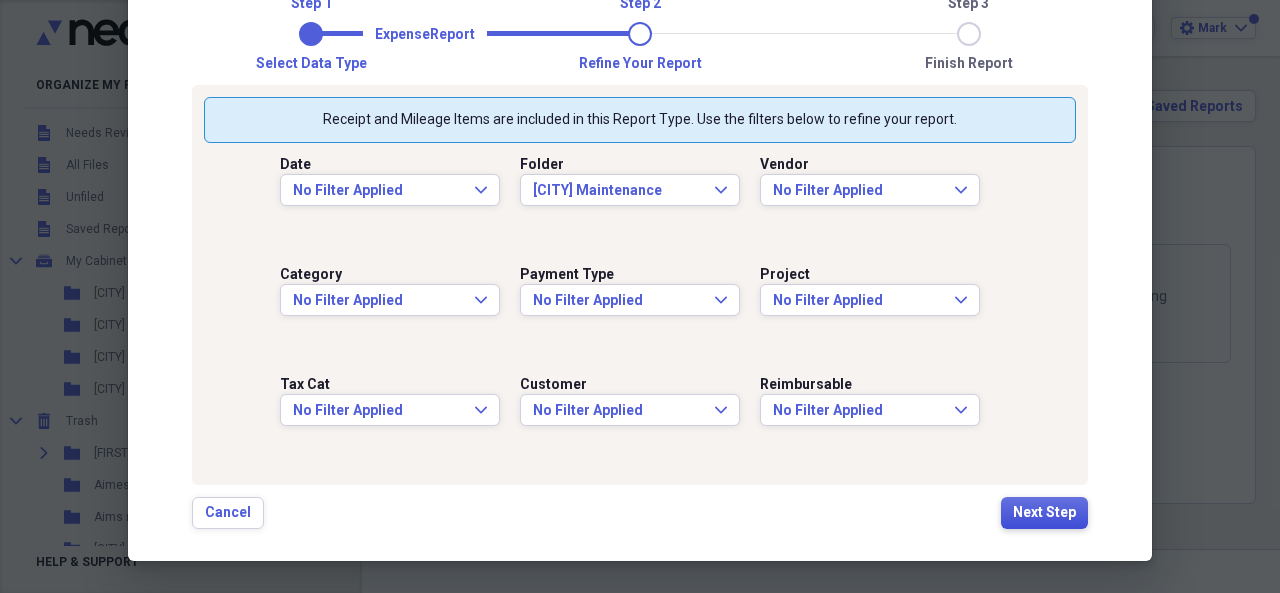 click on "Next Step" at bounding box center (1044, 513) 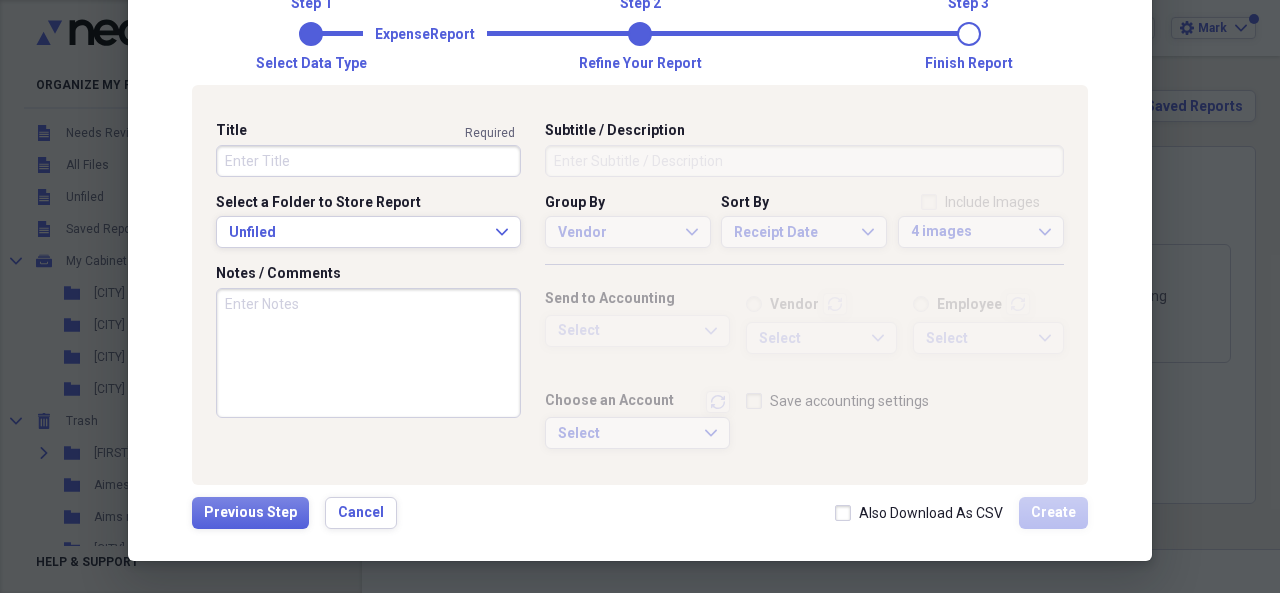 click on "Title" at bounding box center (368, 161) 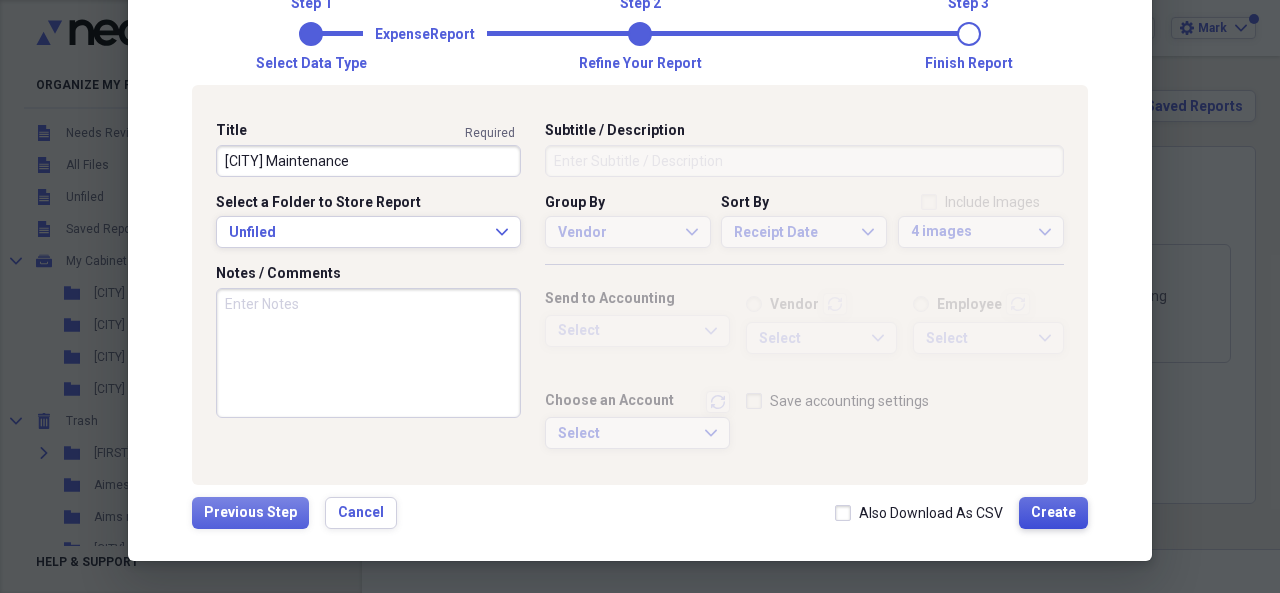 type on "[CITY] Maintenance" 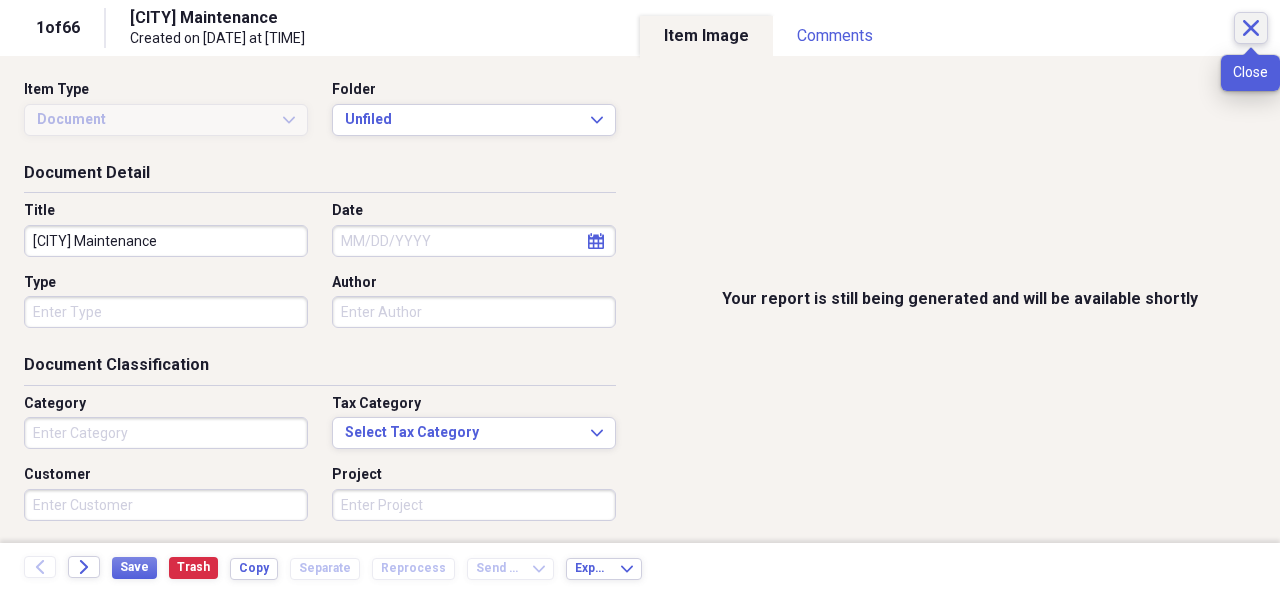 click on "Close" 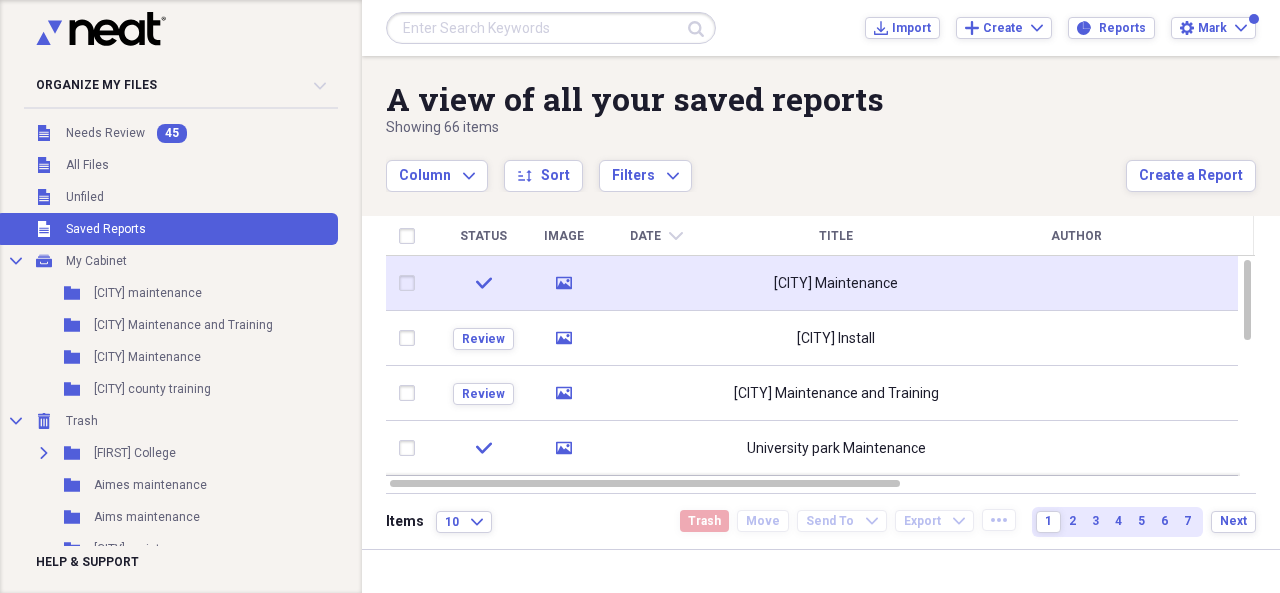click on "[CITY] Maintenance" at bounding box center [836, 284] 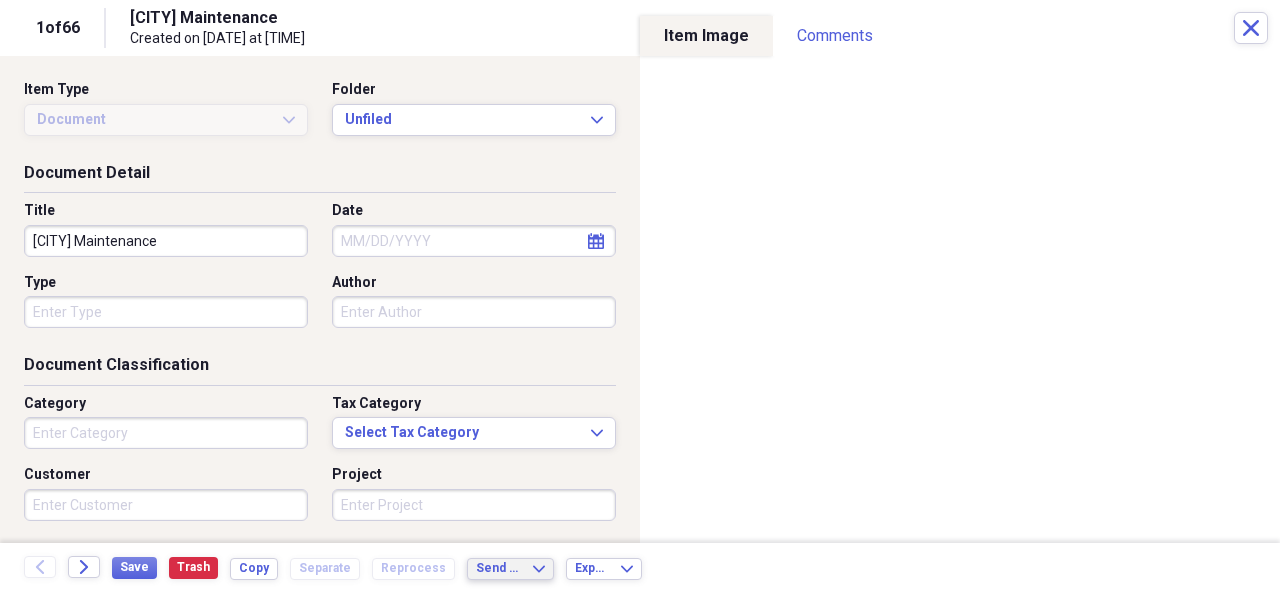 click on "Send To Expand" at bounding box center [510, 568] 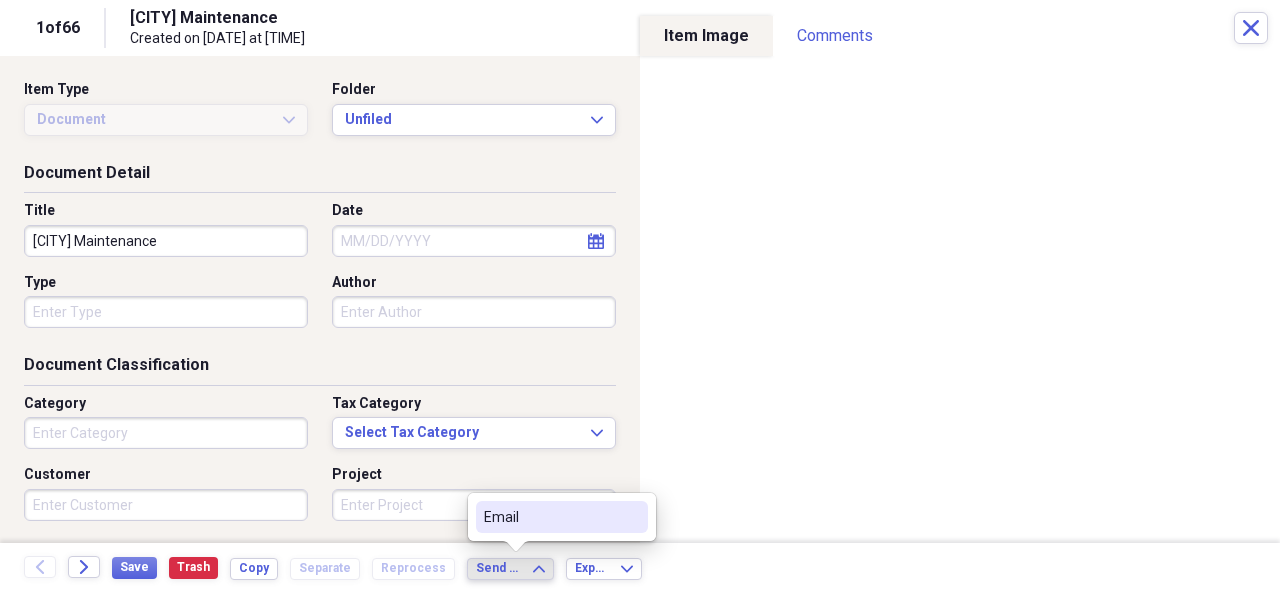 click on "Send To Expand" at bounding box center (510, 568) 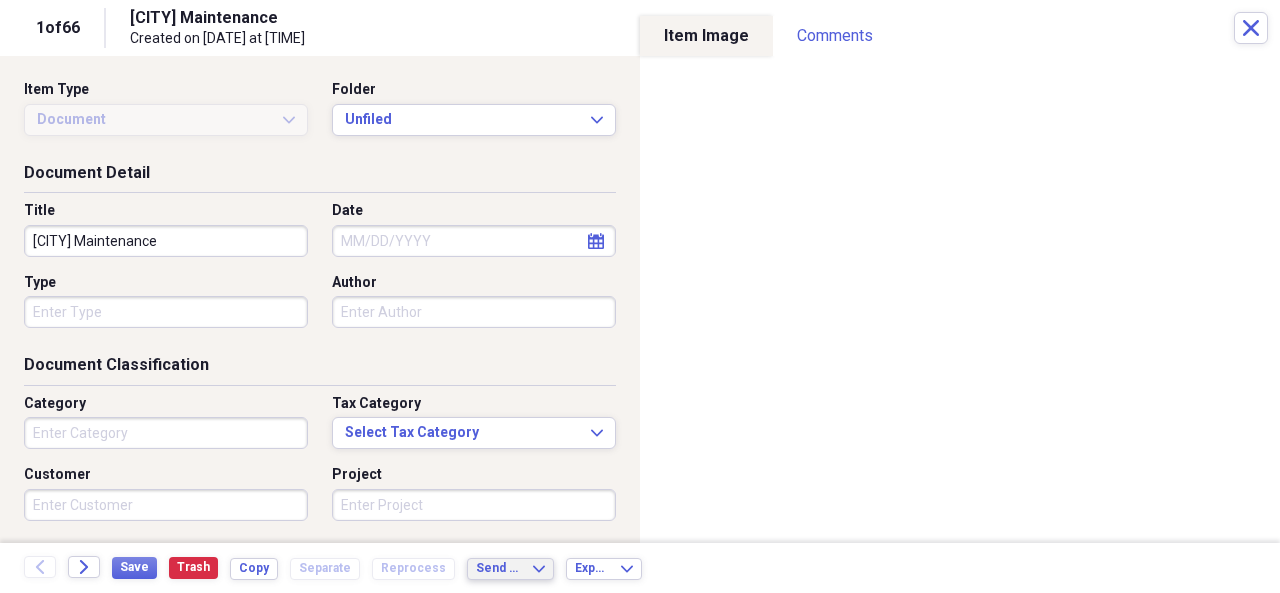 click on "Send To Expand" at bounding box center (510, 568) 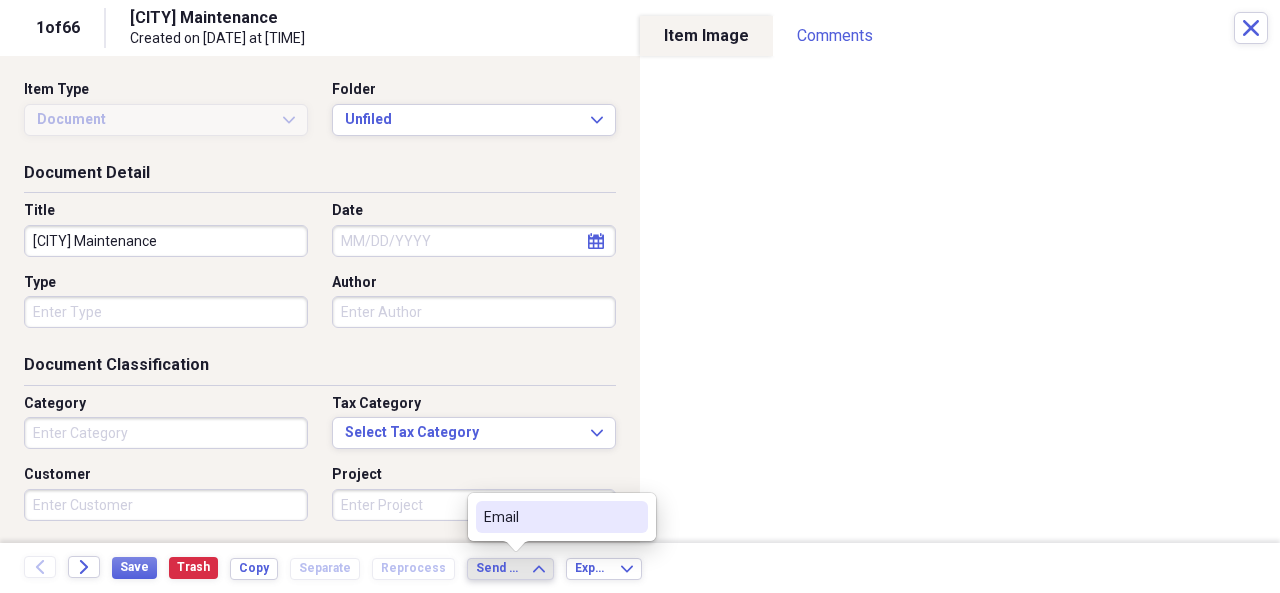 click on "Email" at bounding box center (562, 517) 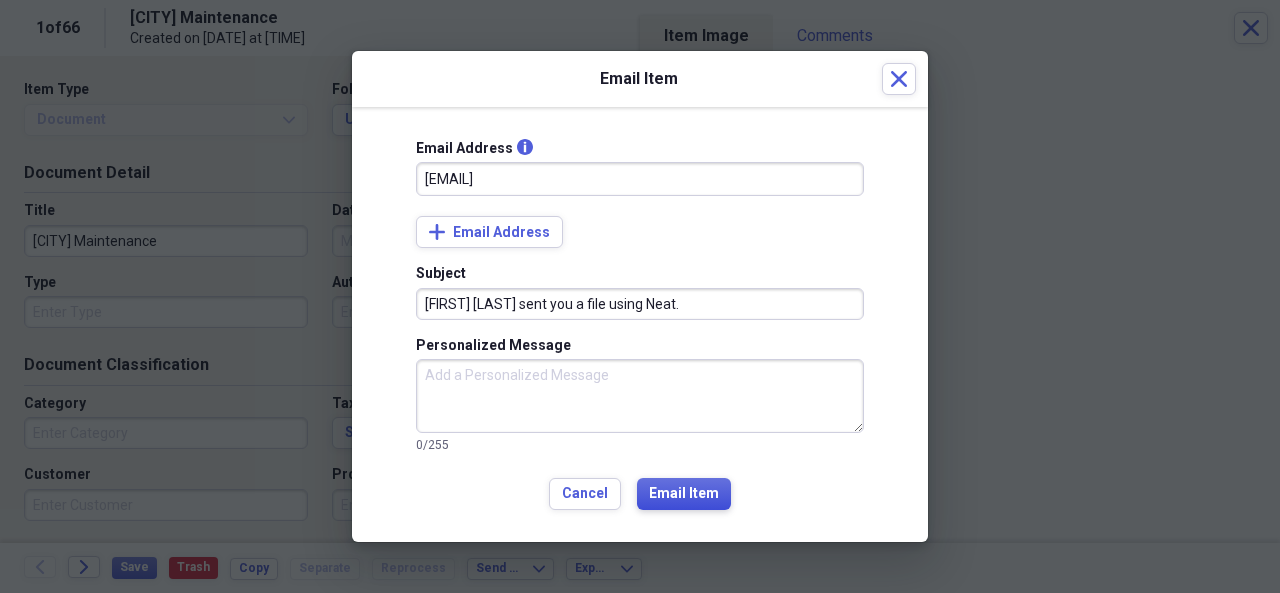 type on "[EMAIL]" 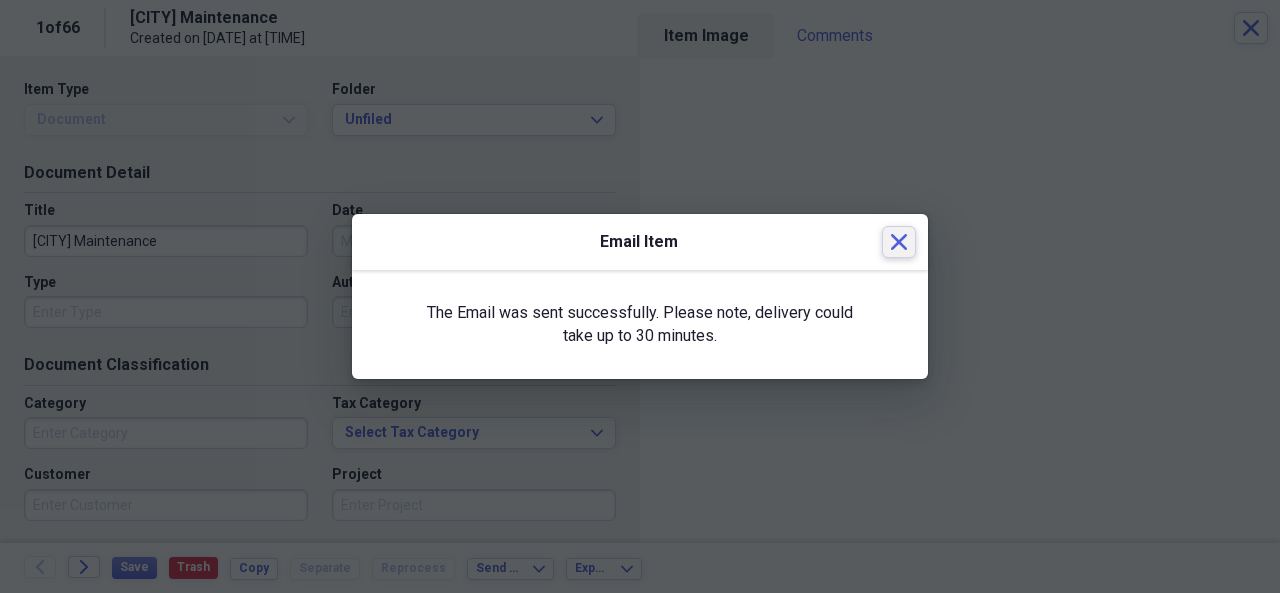 click 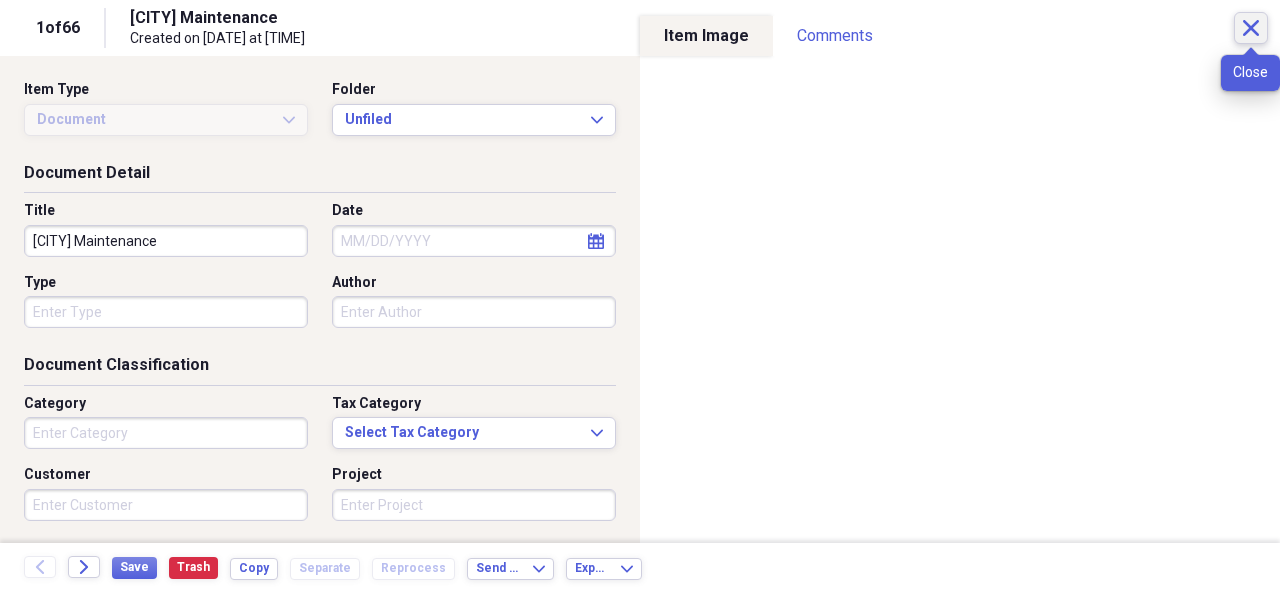 click on "Close" at bounding box center [1251, 28] 